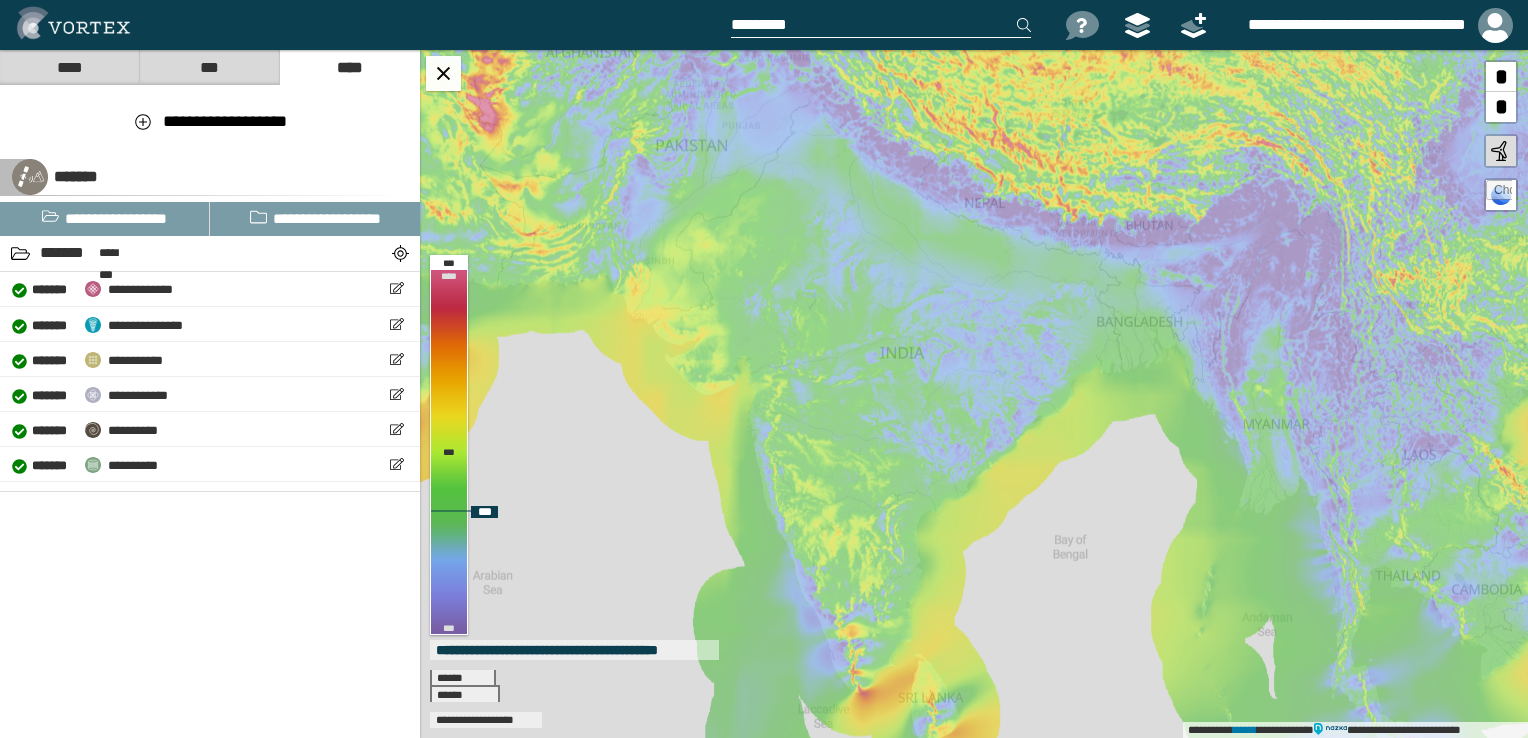 scroll, scrollTop: 0, scrollLeft: 0, axis: both 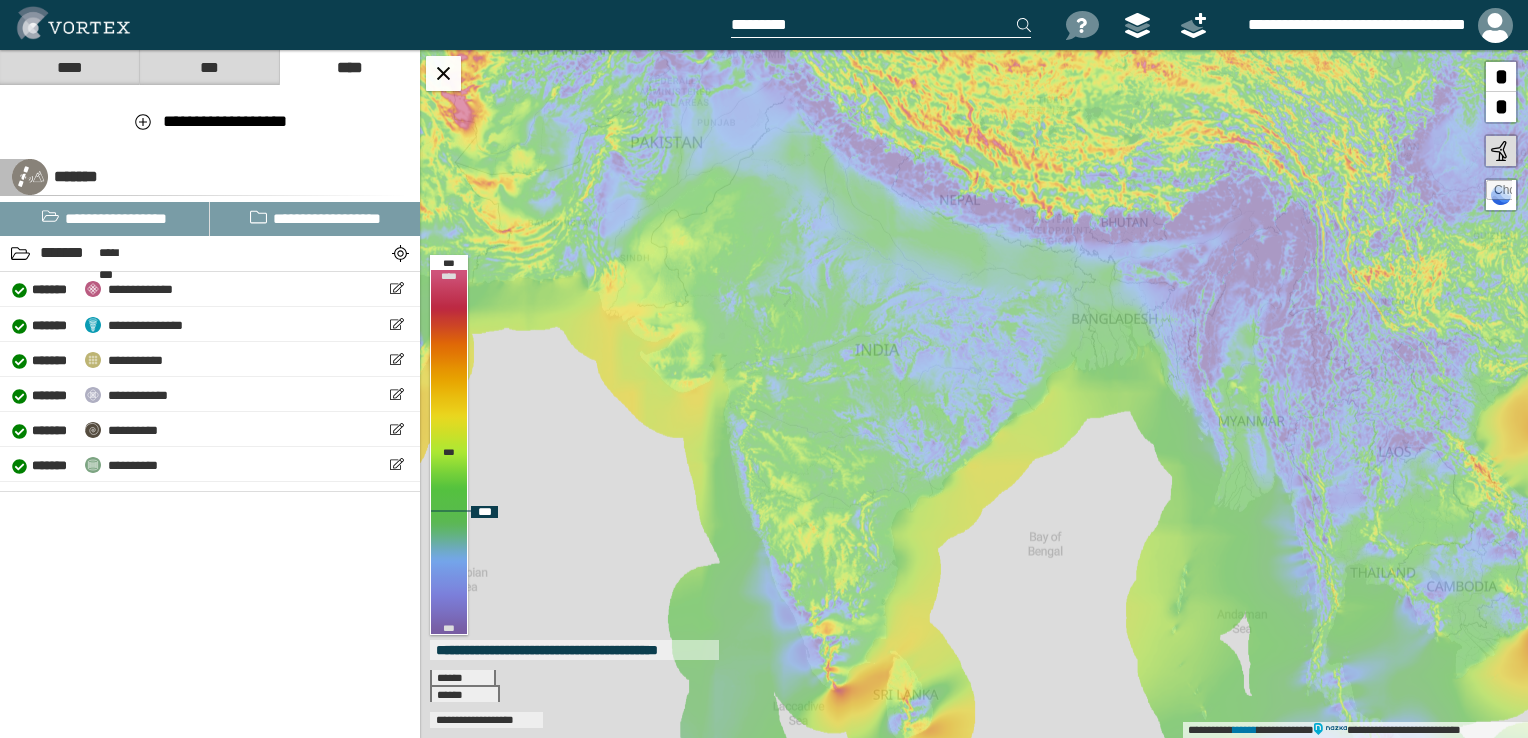 click on "**********" at bounding box center [974, 394] 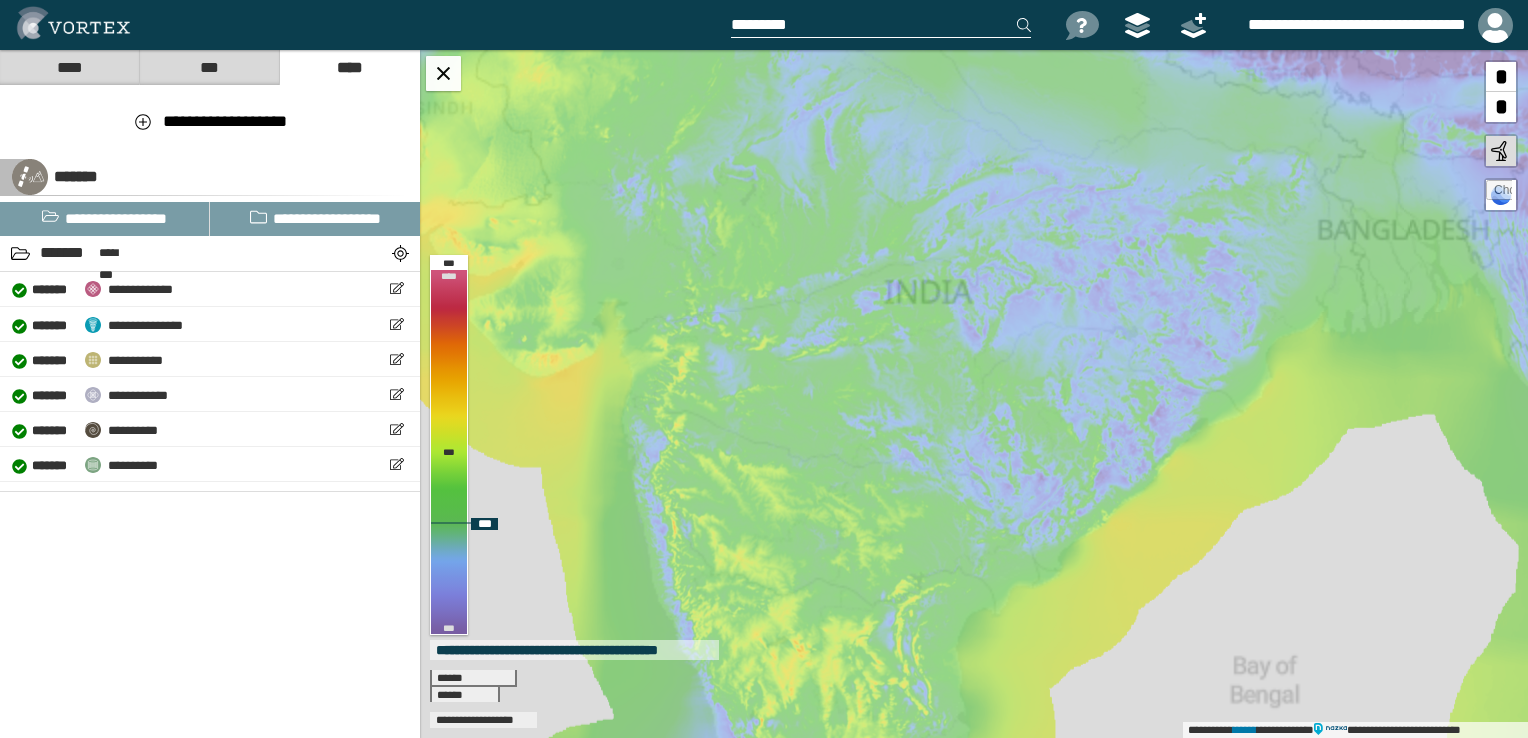 drag, startPoint x: 800, startPoint y: 348, endPoint x: 949, endPoint y: 478, distance: 197.73973 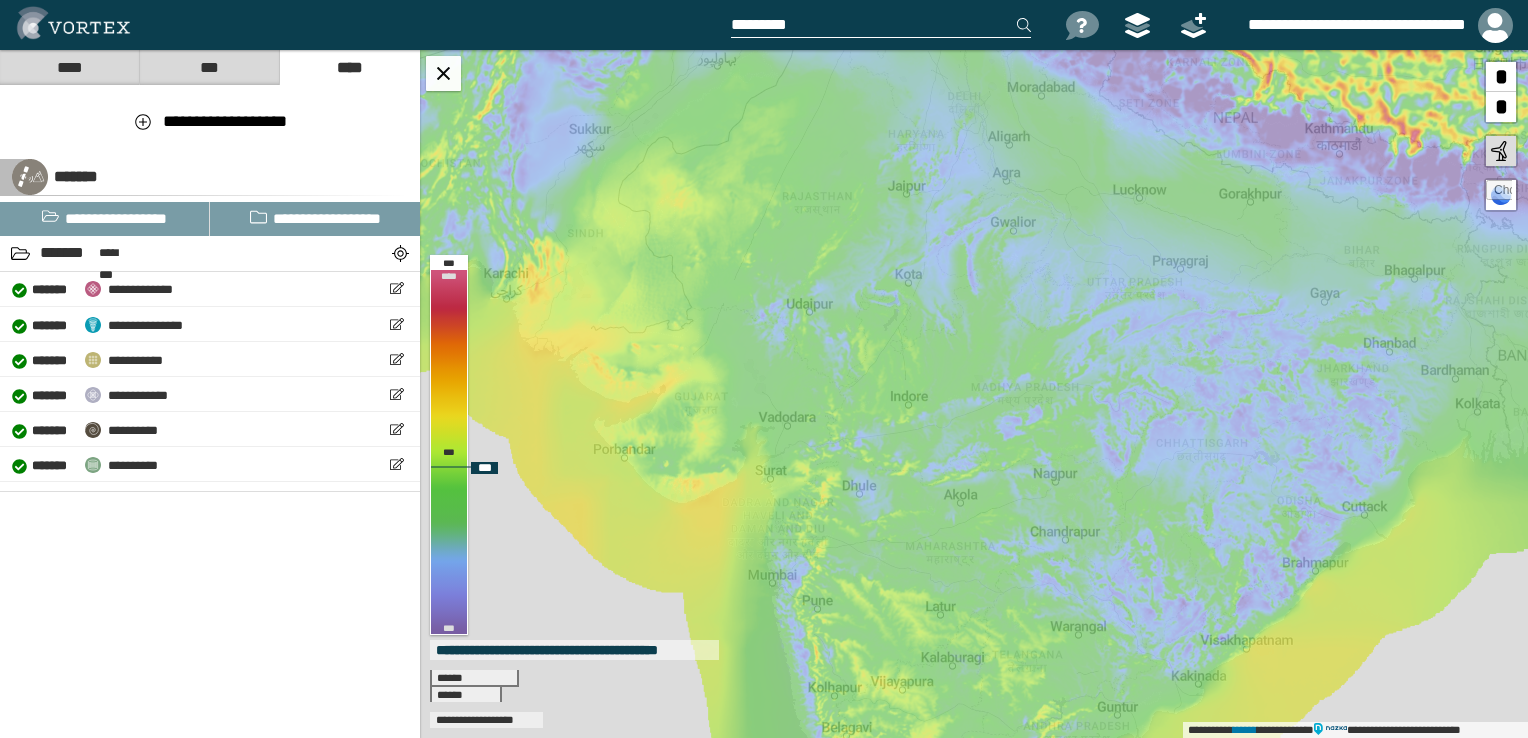 drag, startPoint x: 695, startPoint y: 267, endPoint x: 772, endPoint y: 384, distance: 140.06427 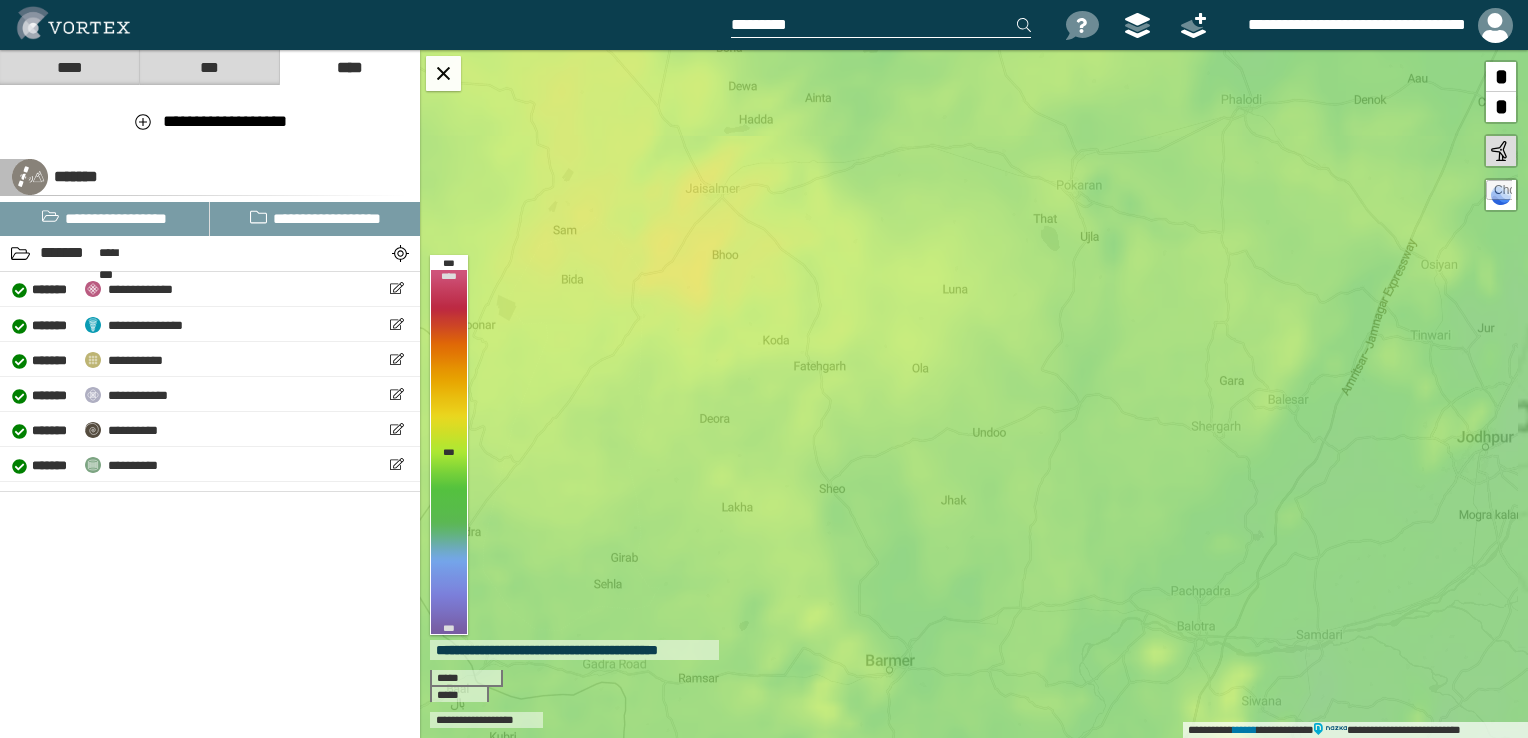 drag, startPoint x: 705, startPoint y: 275, endPoint x: 761, endPoint y: 417, distance: 152.64337 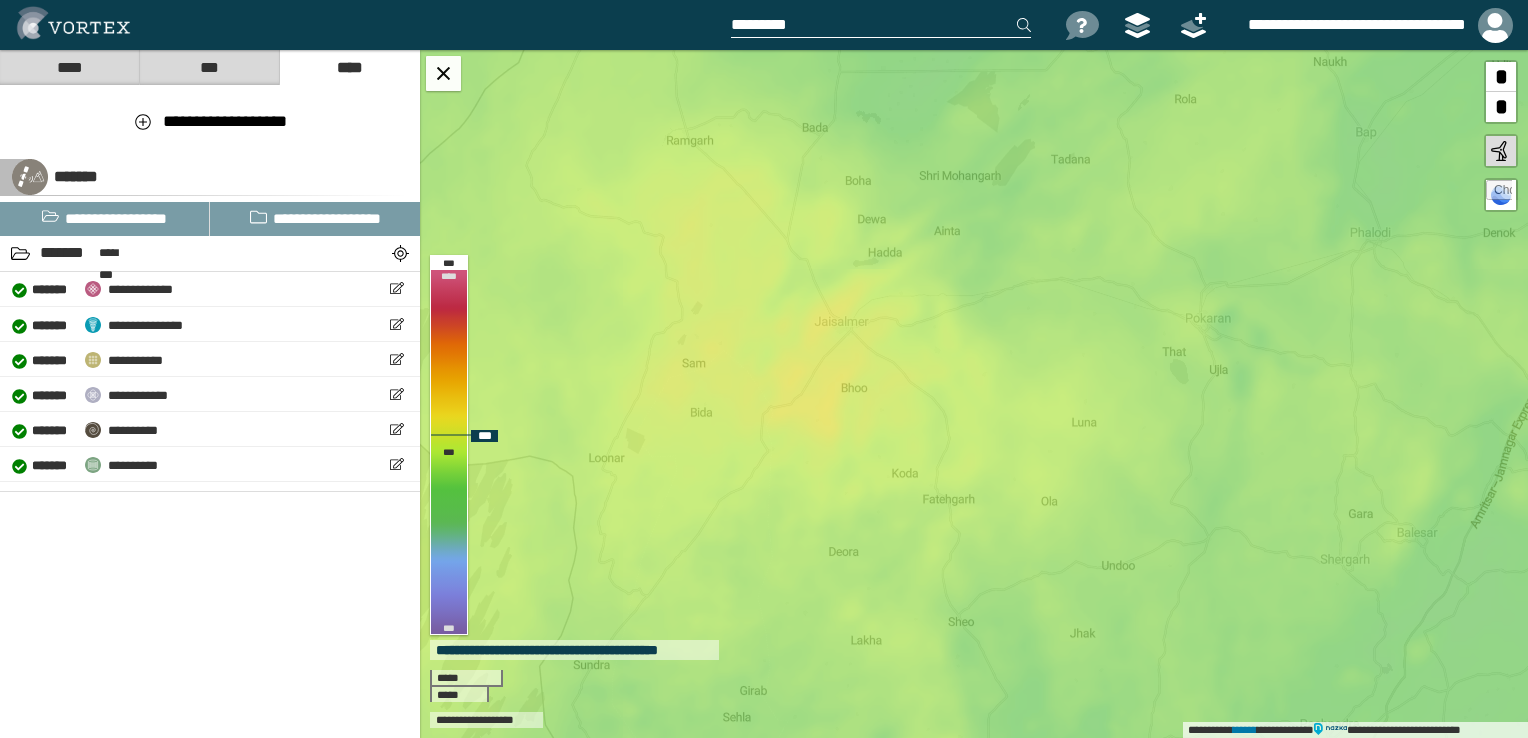 drag, startPoint x: 669, startPoint y: 398, endPoint x: 744, endPoint y: 387, distance: 75.802376 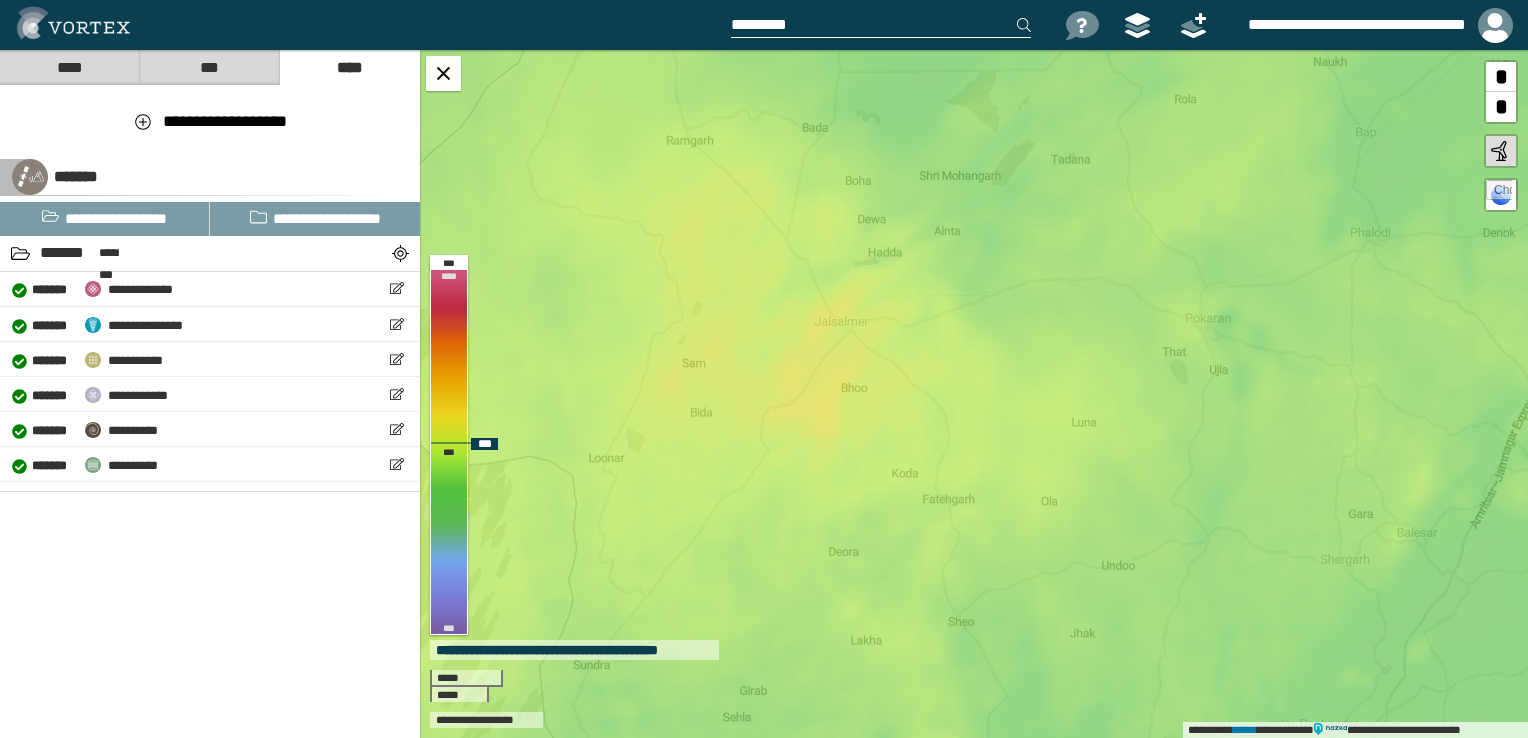 drag, startPoint x: 757, startPoint y: 366, endPoint x: 814, endPoint y: 414, distance: 74.518456 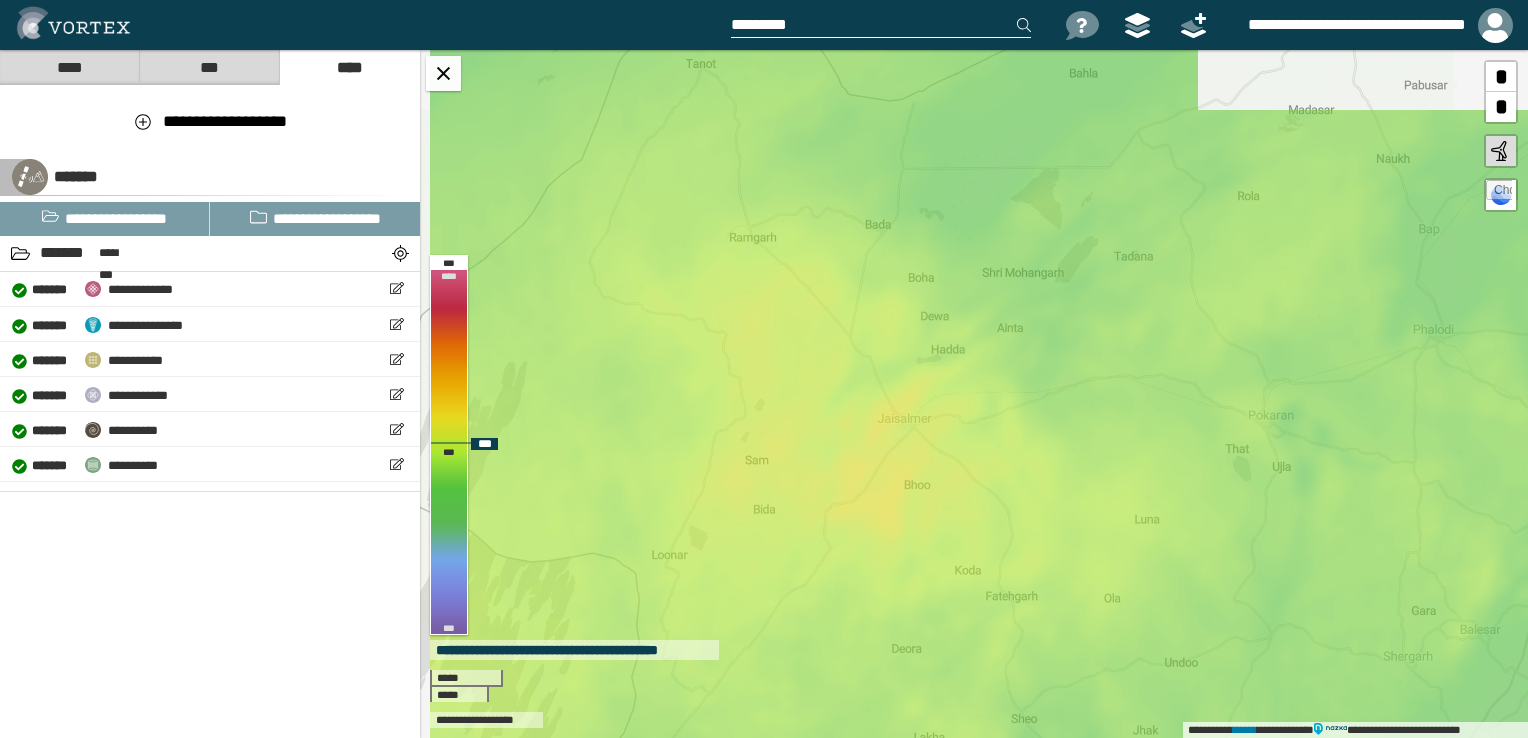 drag, startPoint x: 798, startPoint y: 328, endPoint x: 816, endPoint y: 371, distance: 46.615448 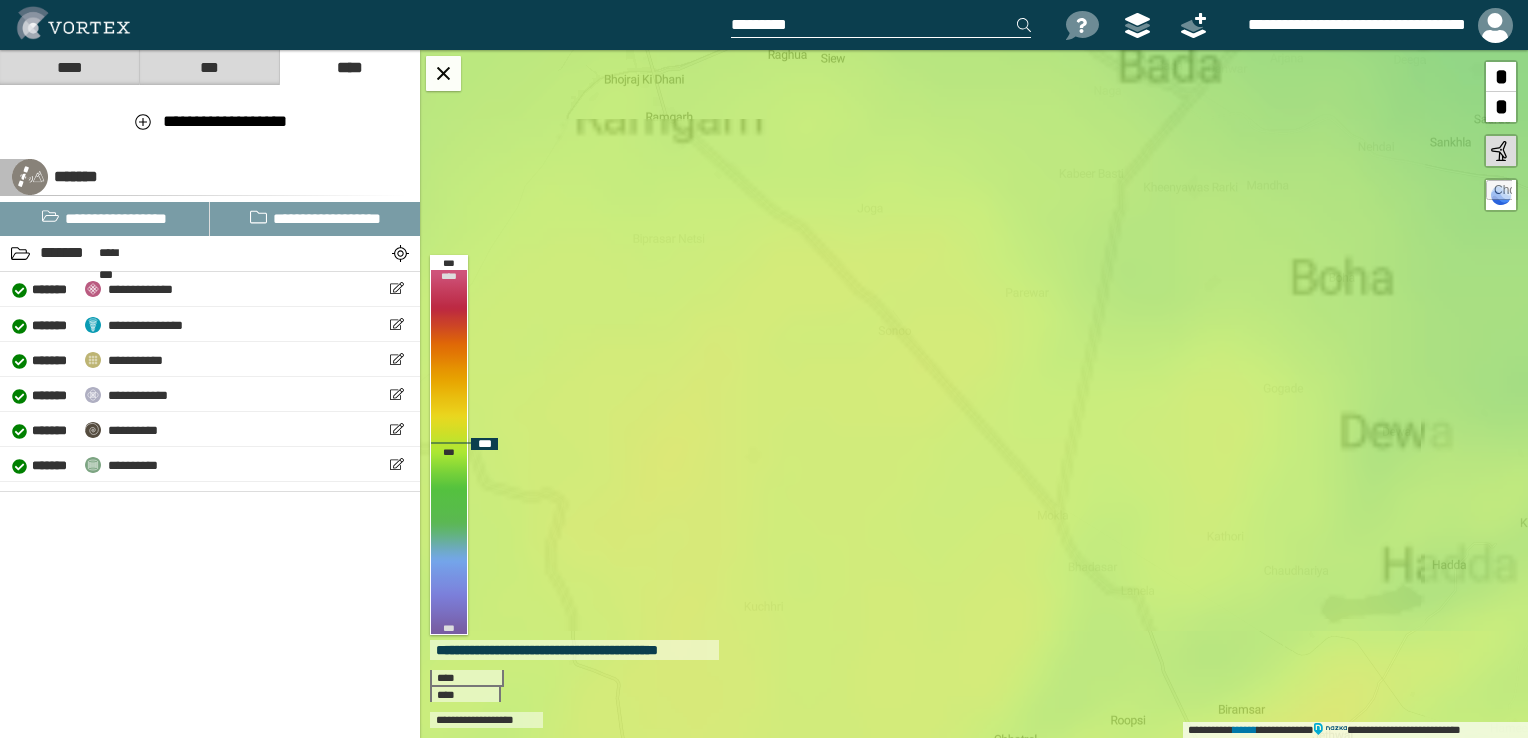 drag, startPoint x: 716, startPoint y: 295, endPoint x: 789, endPoint y: 290, distance: 73.171036 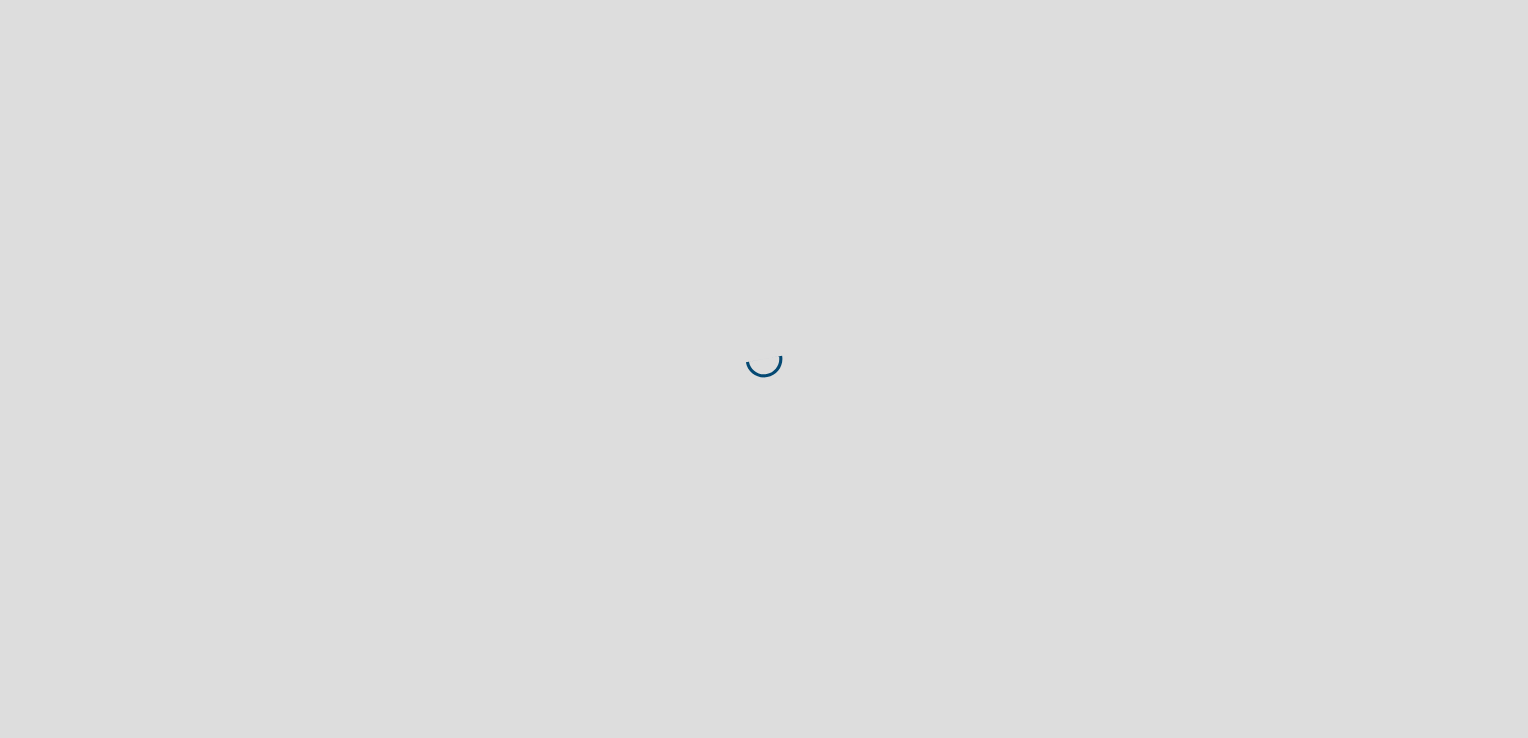 scroll, scrollTop: 0, scrollLeft: 0, axis: both 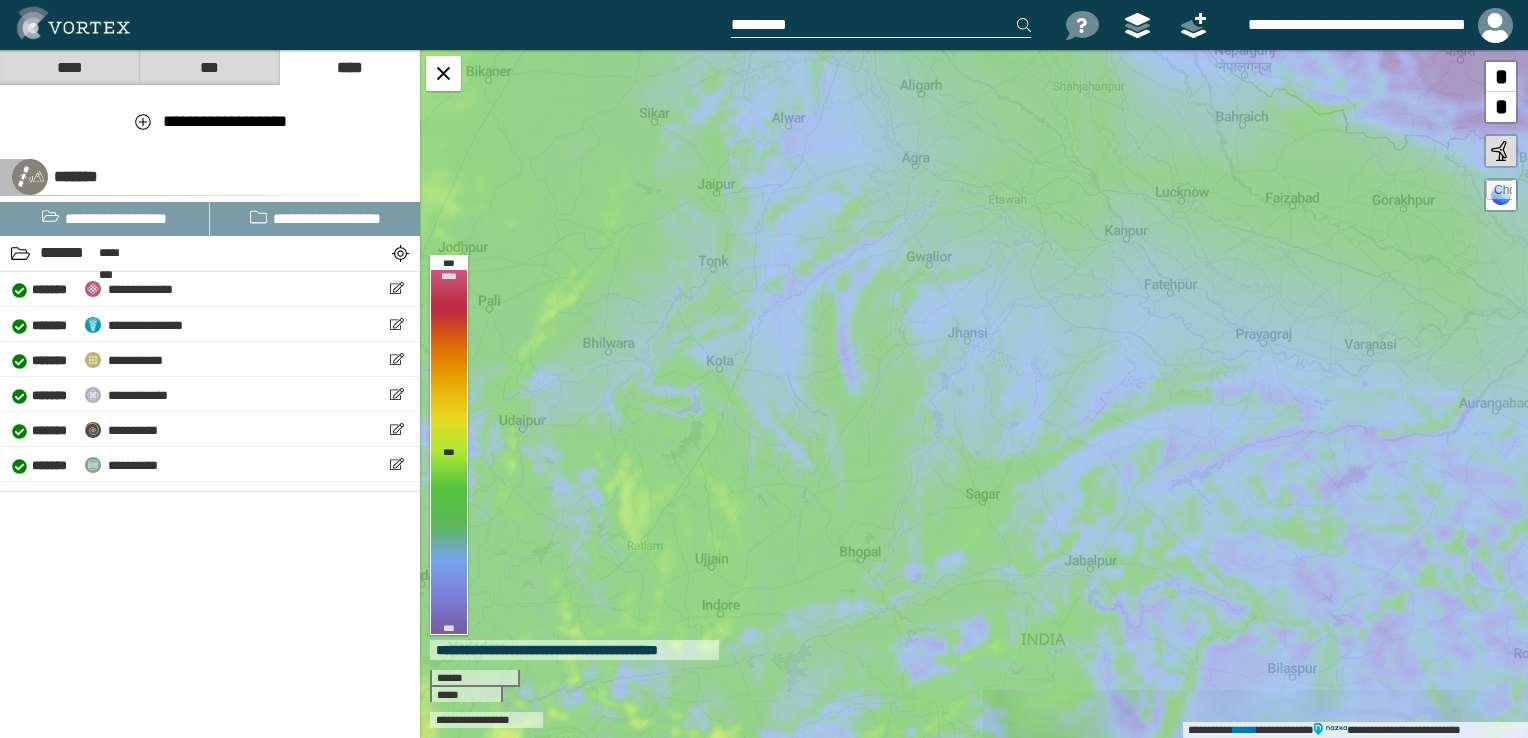drag, startPoint x: 744, startPoint y: 474, endPoint x: 972, endPoint y: 462, distance: 228.31557 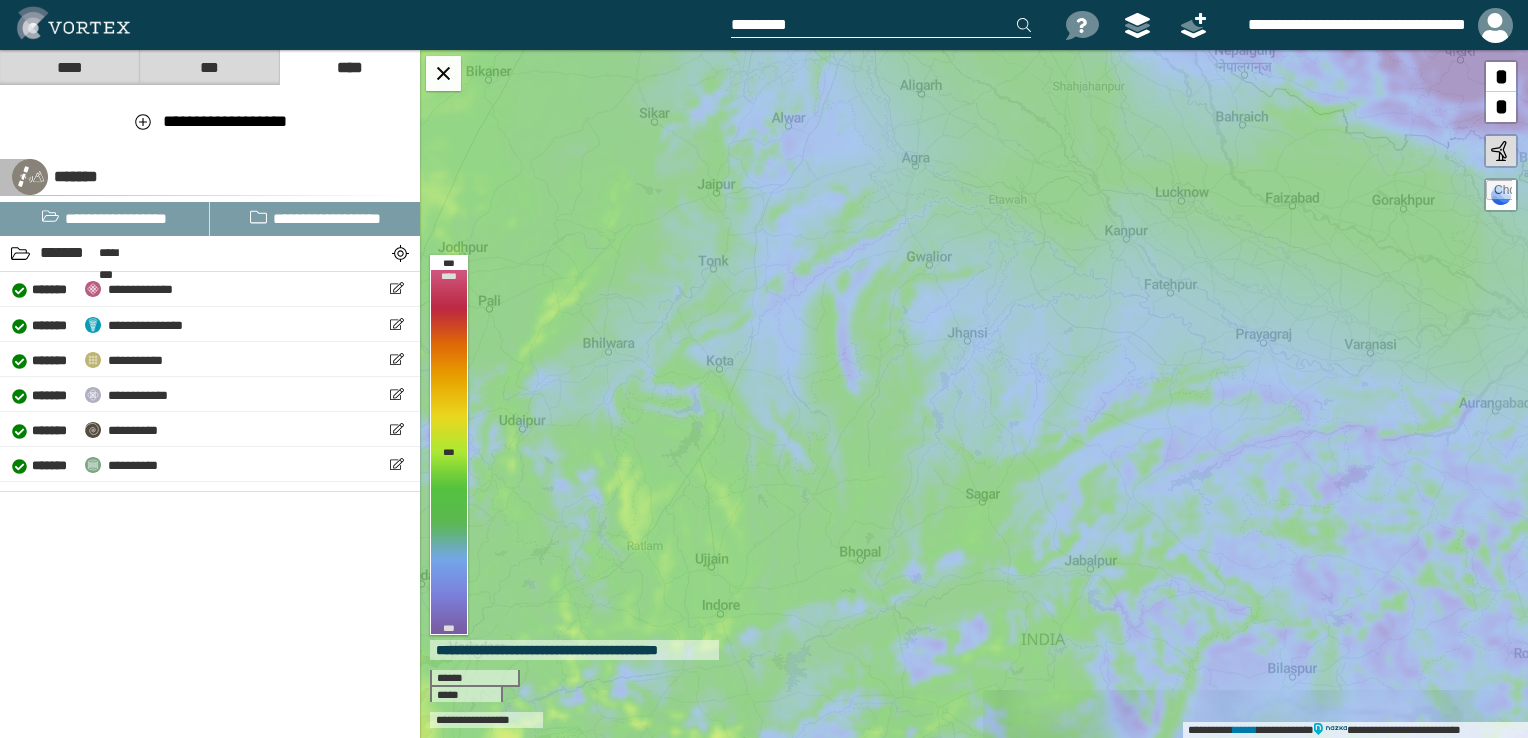 click on "**********" at bounding box center [974, 394] 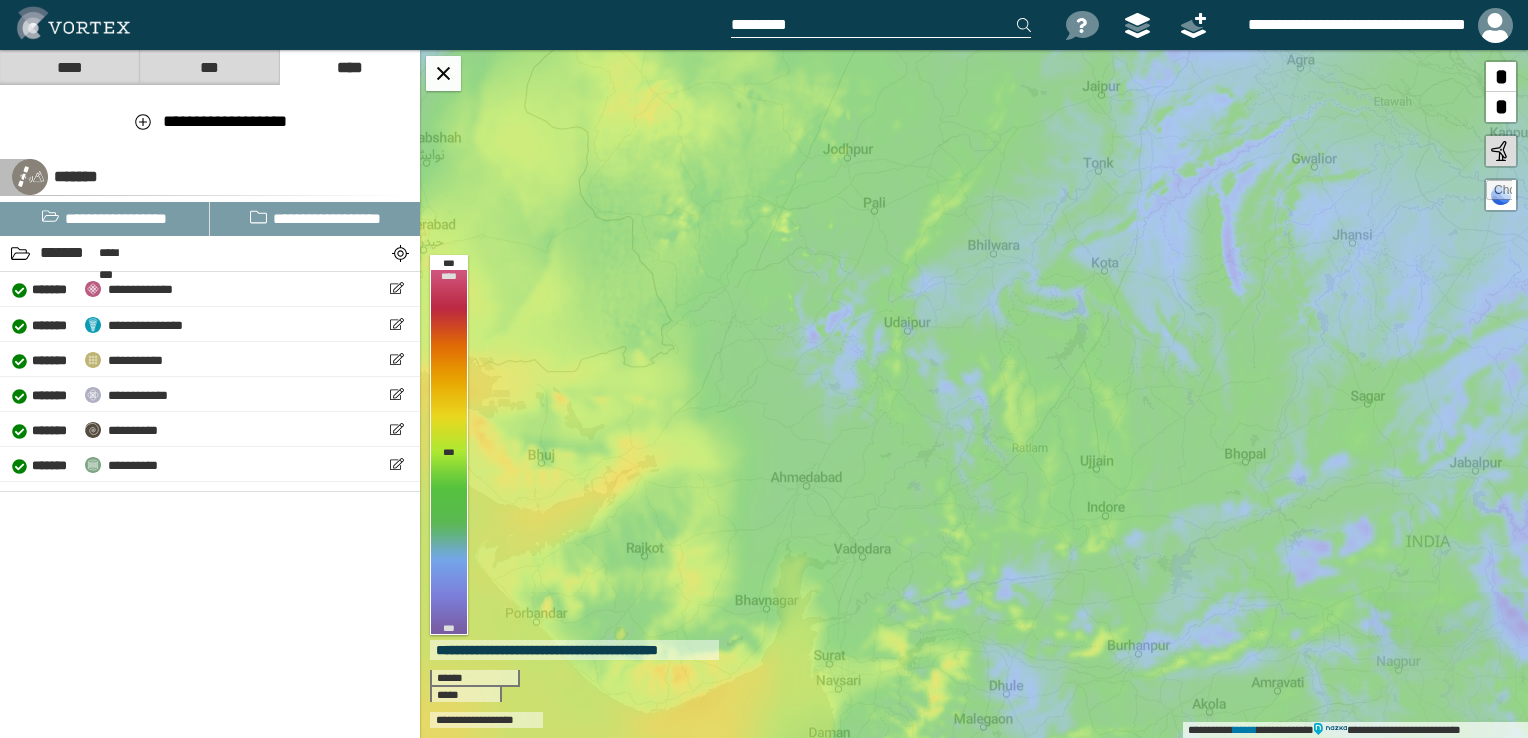 click on "**********" at bounding box center (974, 394) 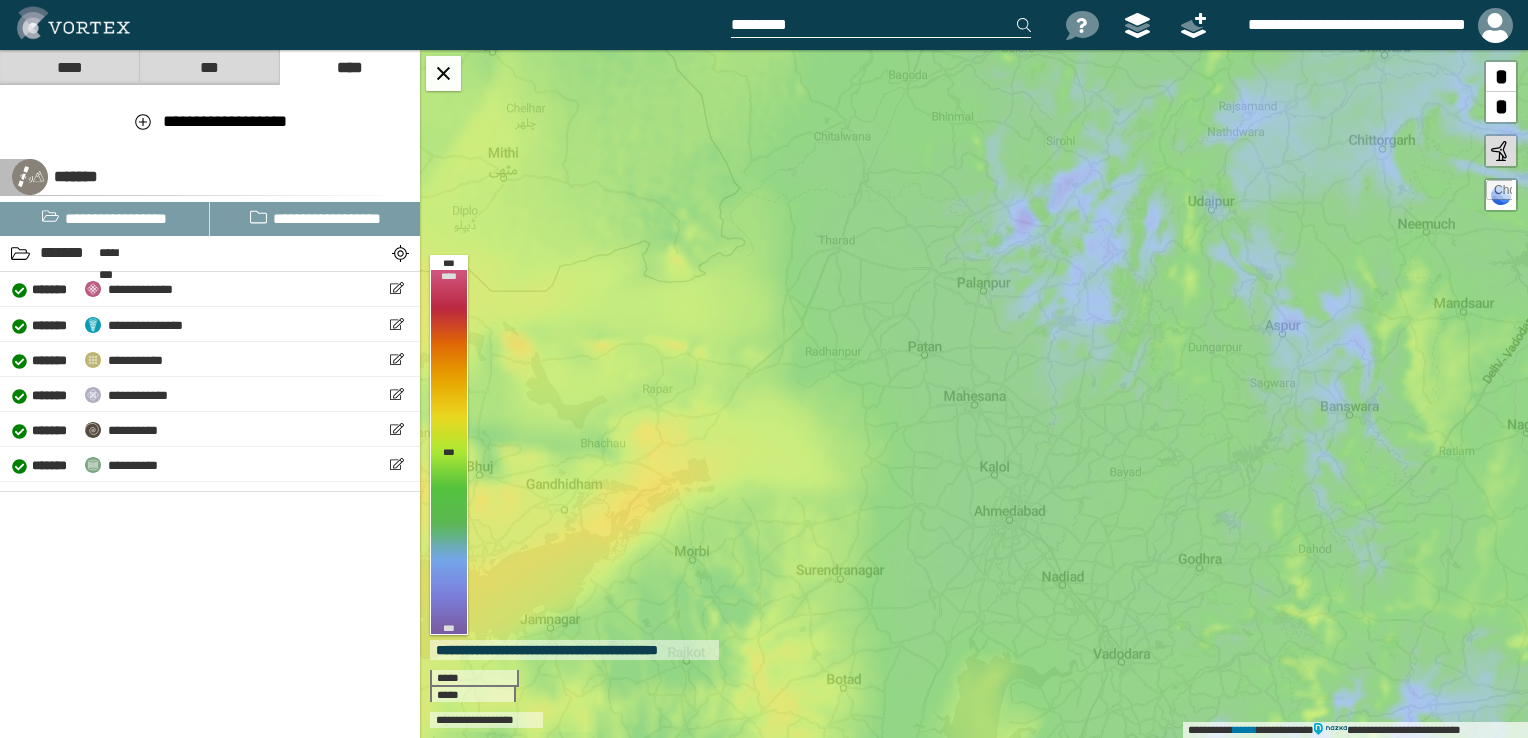 drag, startPoint x: 677, startPoint y: 423, endPoint x: 770, endPoint y: 410, distance: 93.904205 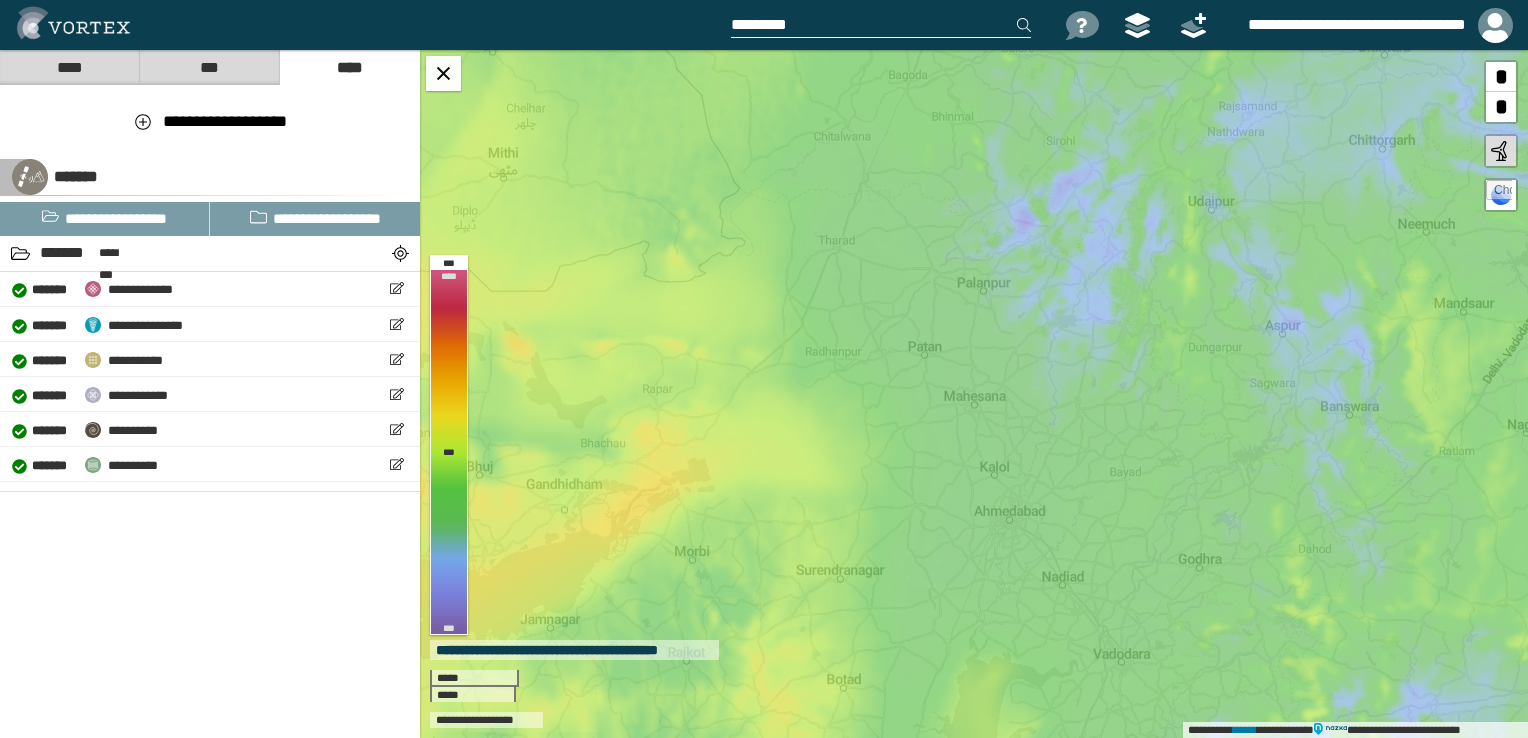 click on "**********" at bounding box center (974, 394) 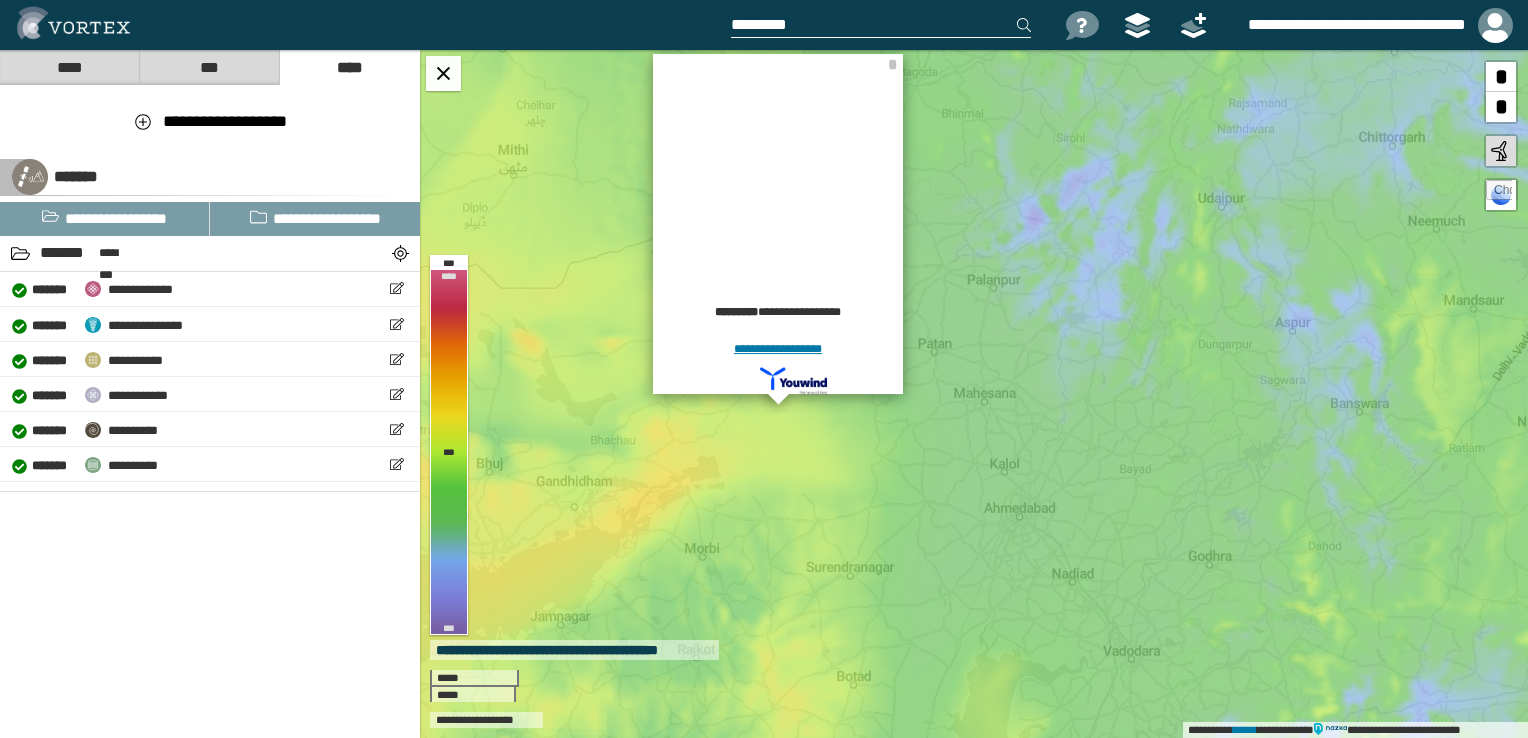 drag, startPoint x: 656, startPoint y: 425, endPoint x: 773, endPoint y: 454, distance: 120.54045 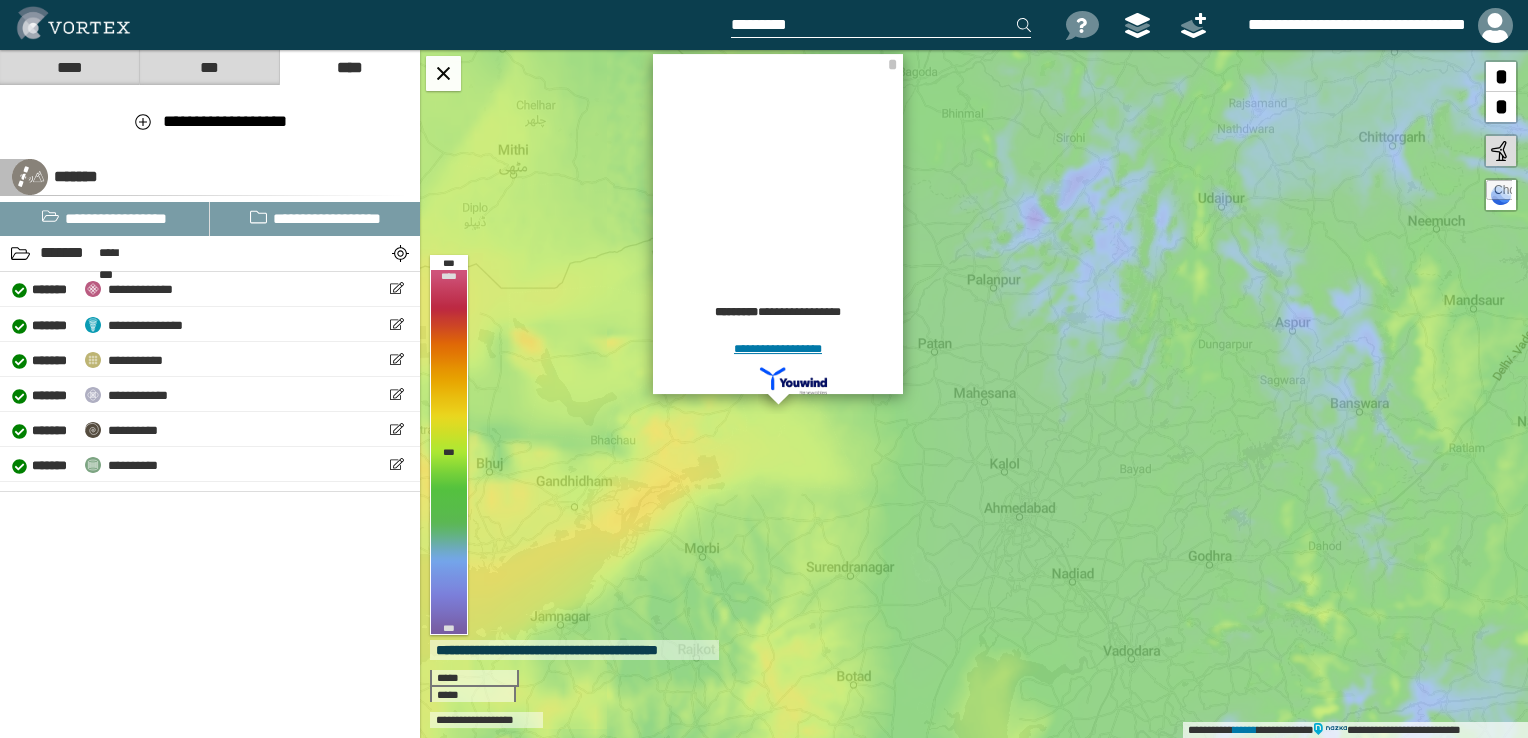 click on "[FIRST] [LAST] [ADDRESS] [CITY] [STATE] [ZIP] [COUNTRY] [DATE] [TIME] [NAME] [COMPANY] [PRODUCT] [PRICE] [CURRENCY] [NUMBER] [TEXT]" at bounding box center [974, 394] 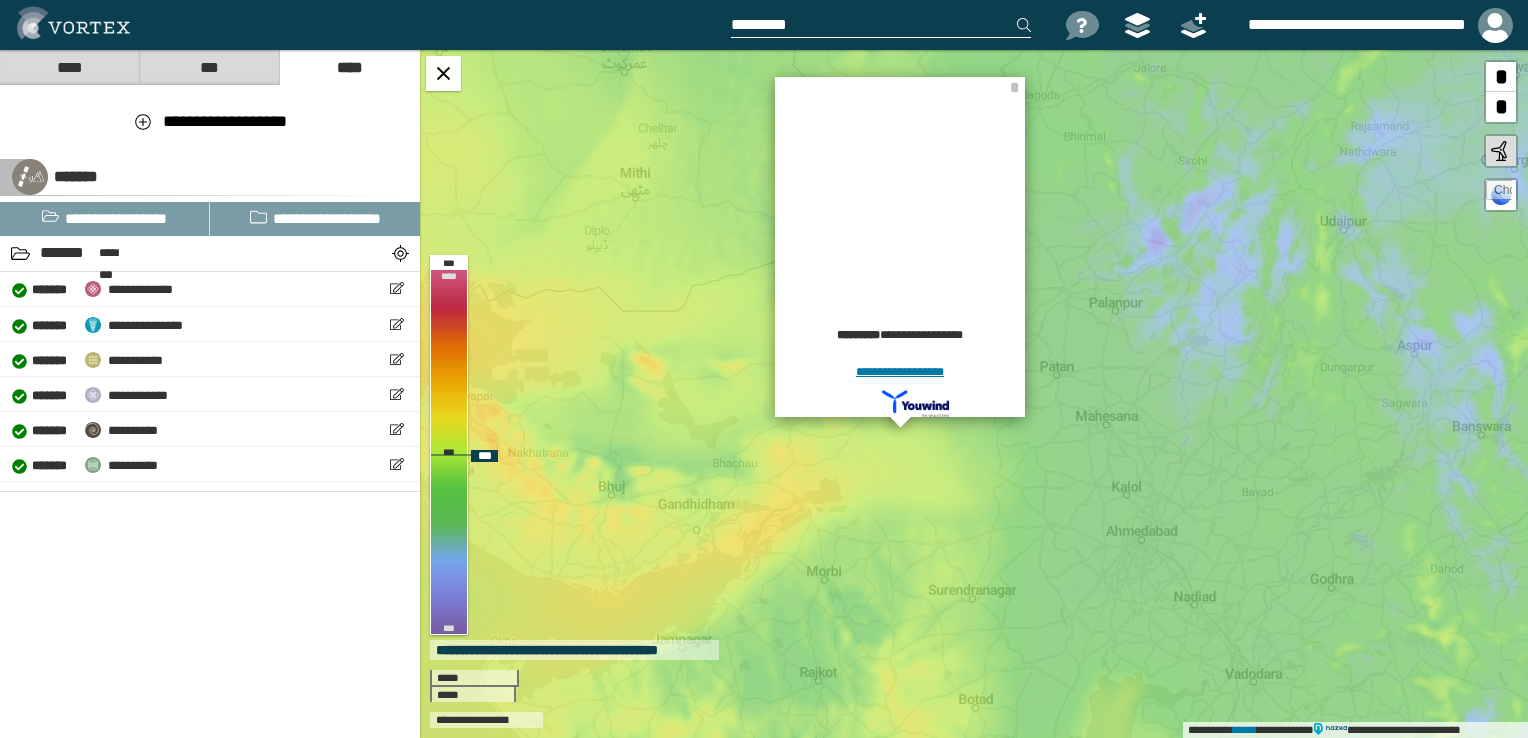 drag, startPoint x: 655, startPoint y: 471, endPoint x: 920, endPoint y: 351, distance: 290.90378 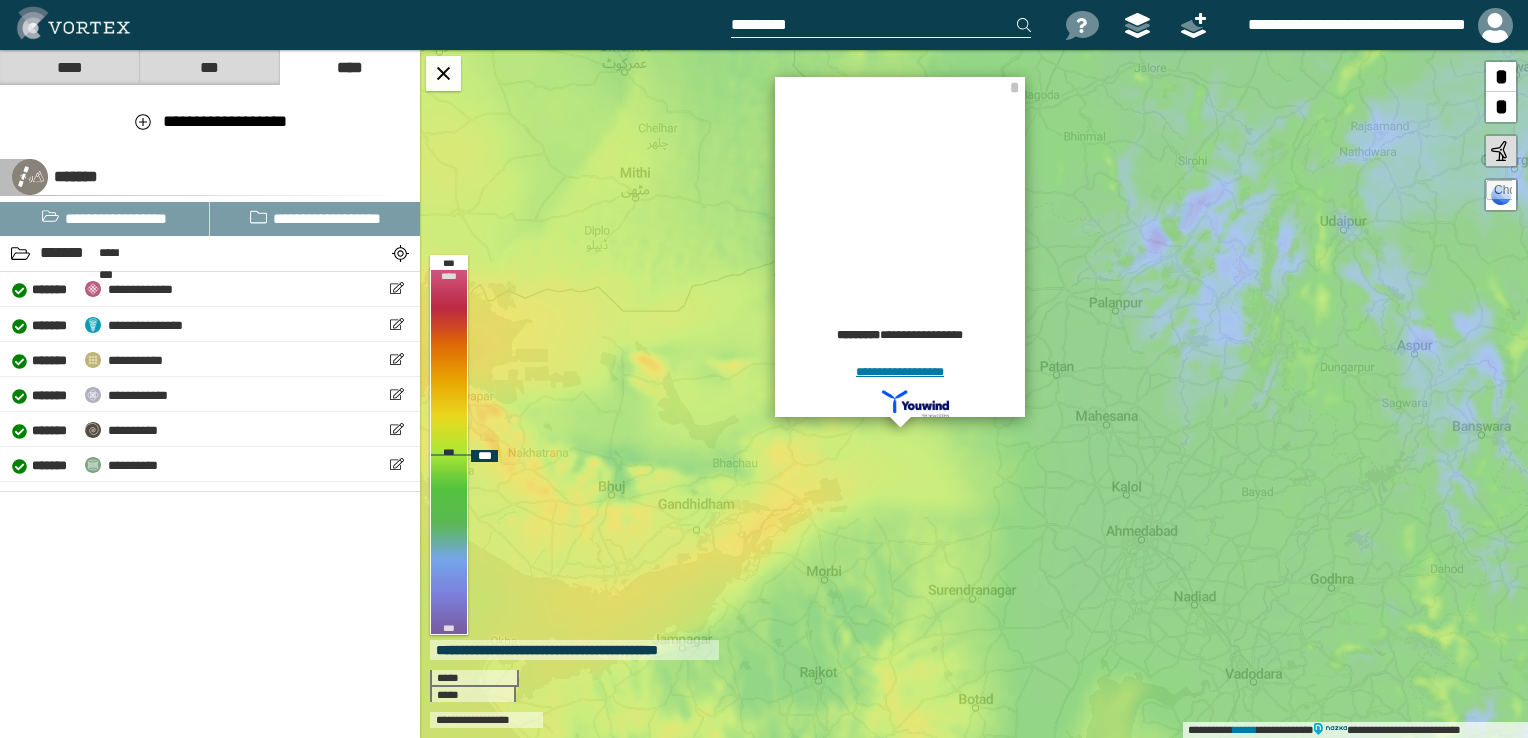 click on "[FIRST] [LAST] [ADDRESS] [CITY] [STATE] [ZIP] [COUNTRY] [DATE] [TIME] [NAME] [COMPANY] [PRODUCT] [PRICE] [CURRENCY] [NUMBER] [TEXT]" at bounding box center [974, 394] 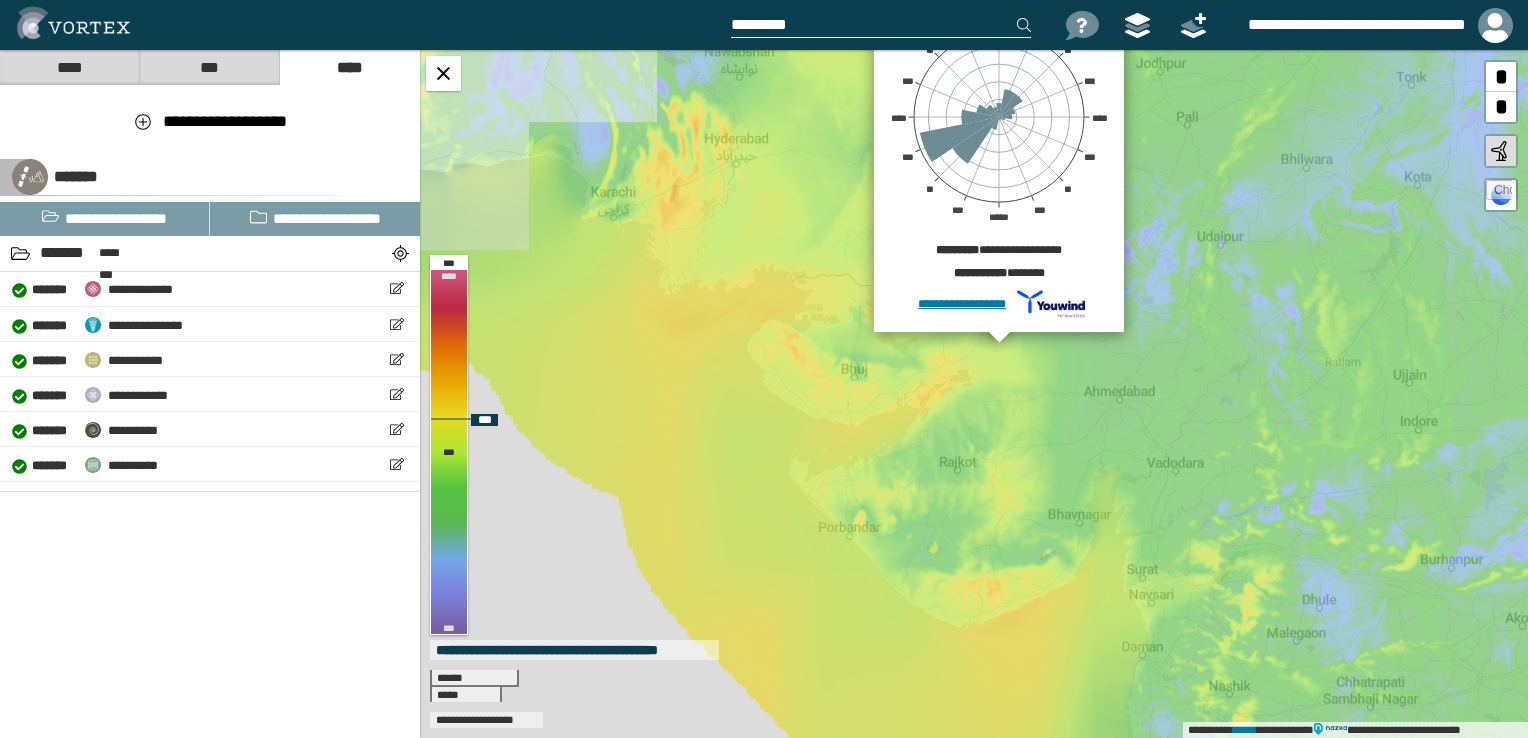 drag, startPoint x: 668, startPoint y: 362, endPoint x: 676, endPoint y: 406, distance: 44.72136 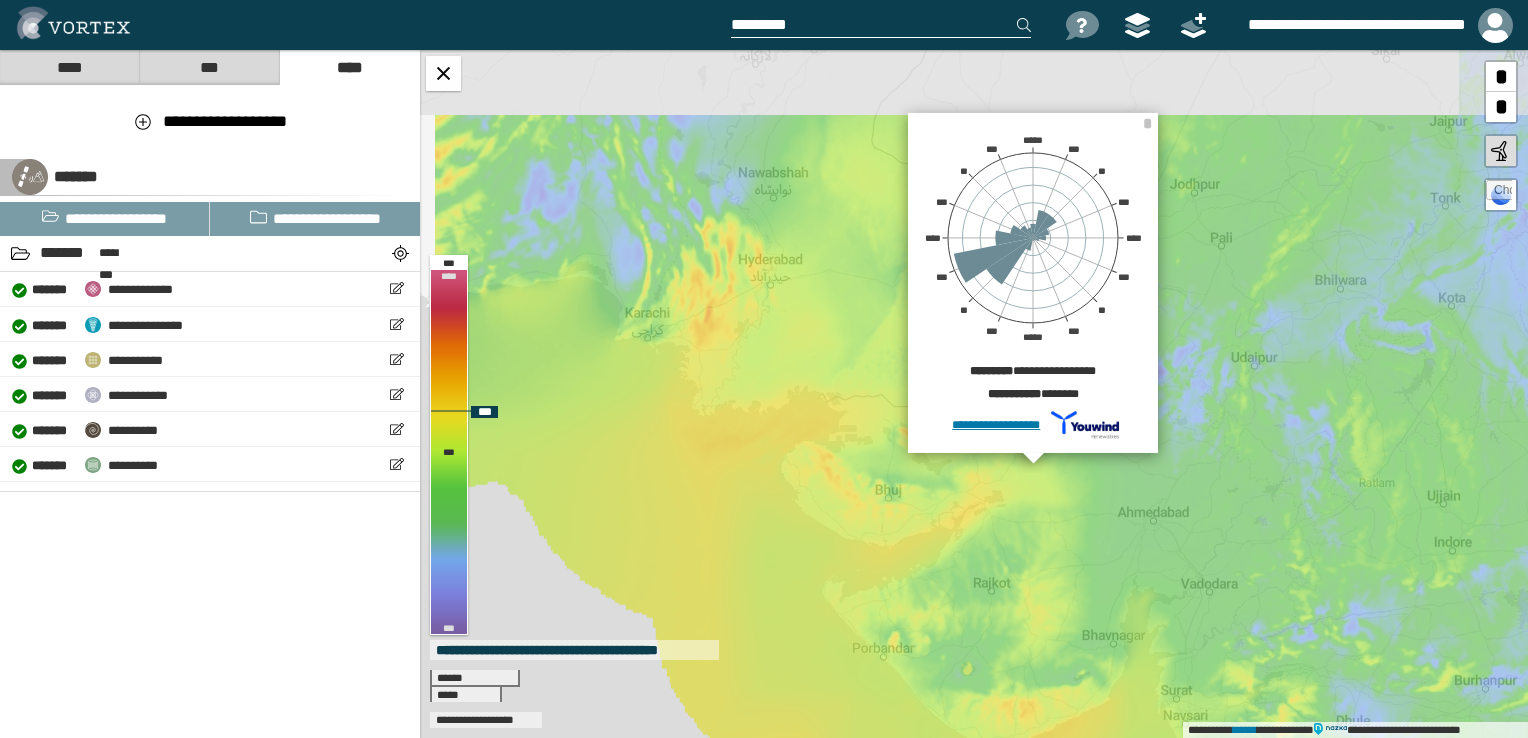 drag, startPoint x: 758, startPoint y: 322, endPoint x: 795, endPoint y: 409, distance: 94.54099 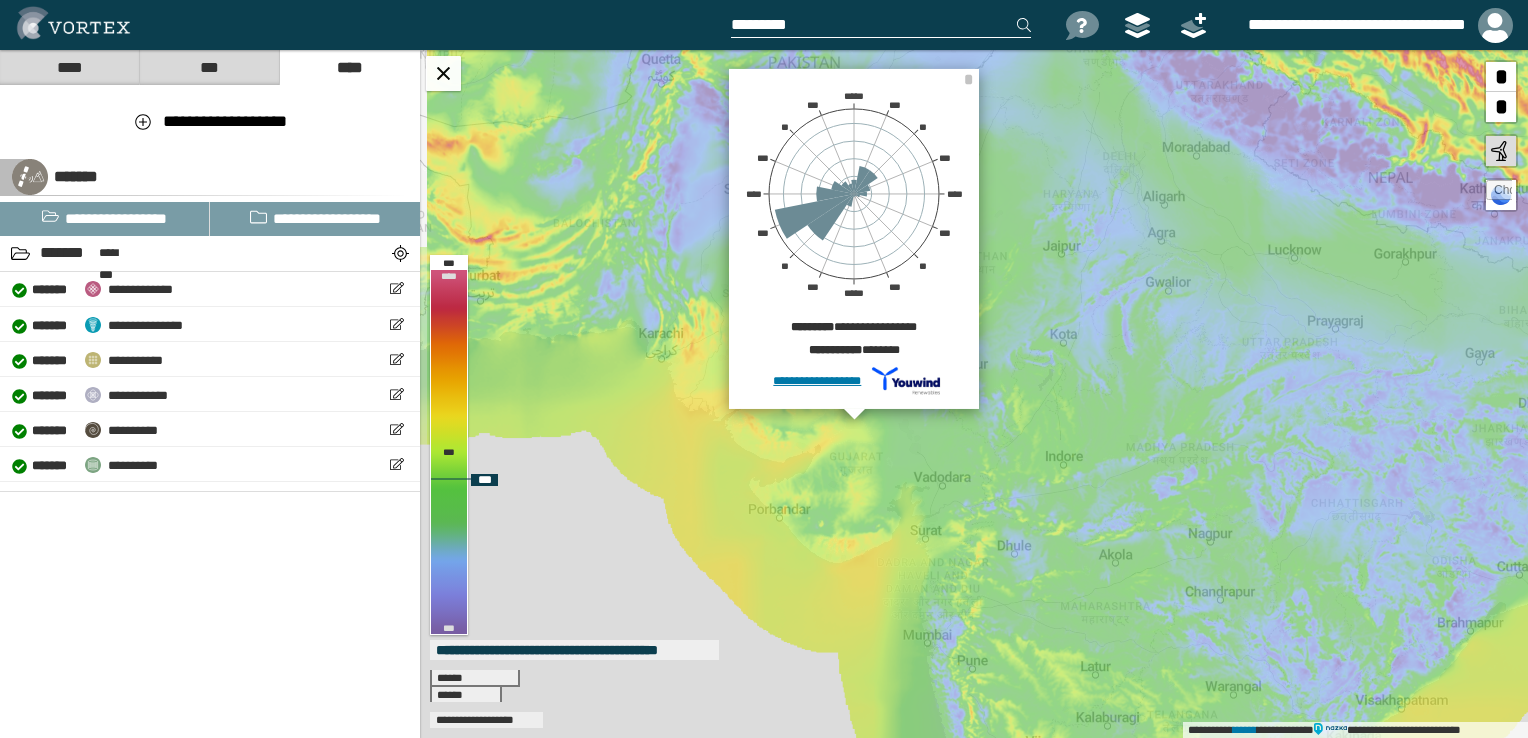 drag, startPoint x: 883, startPoint y: 492, endPoint x: 821, endPoint y: 479, distance: 63.348244 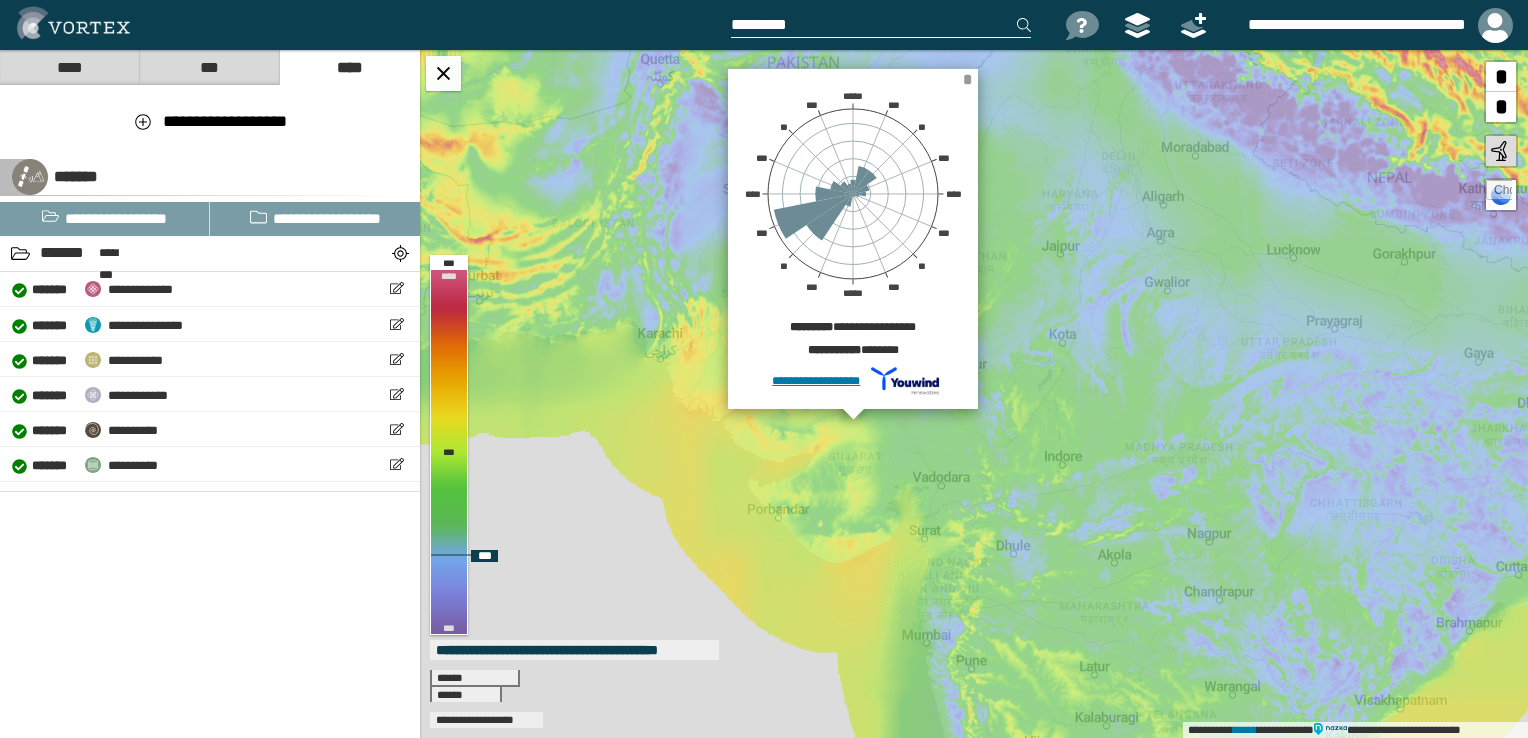 click on "*" at bounding box center [967, 79] 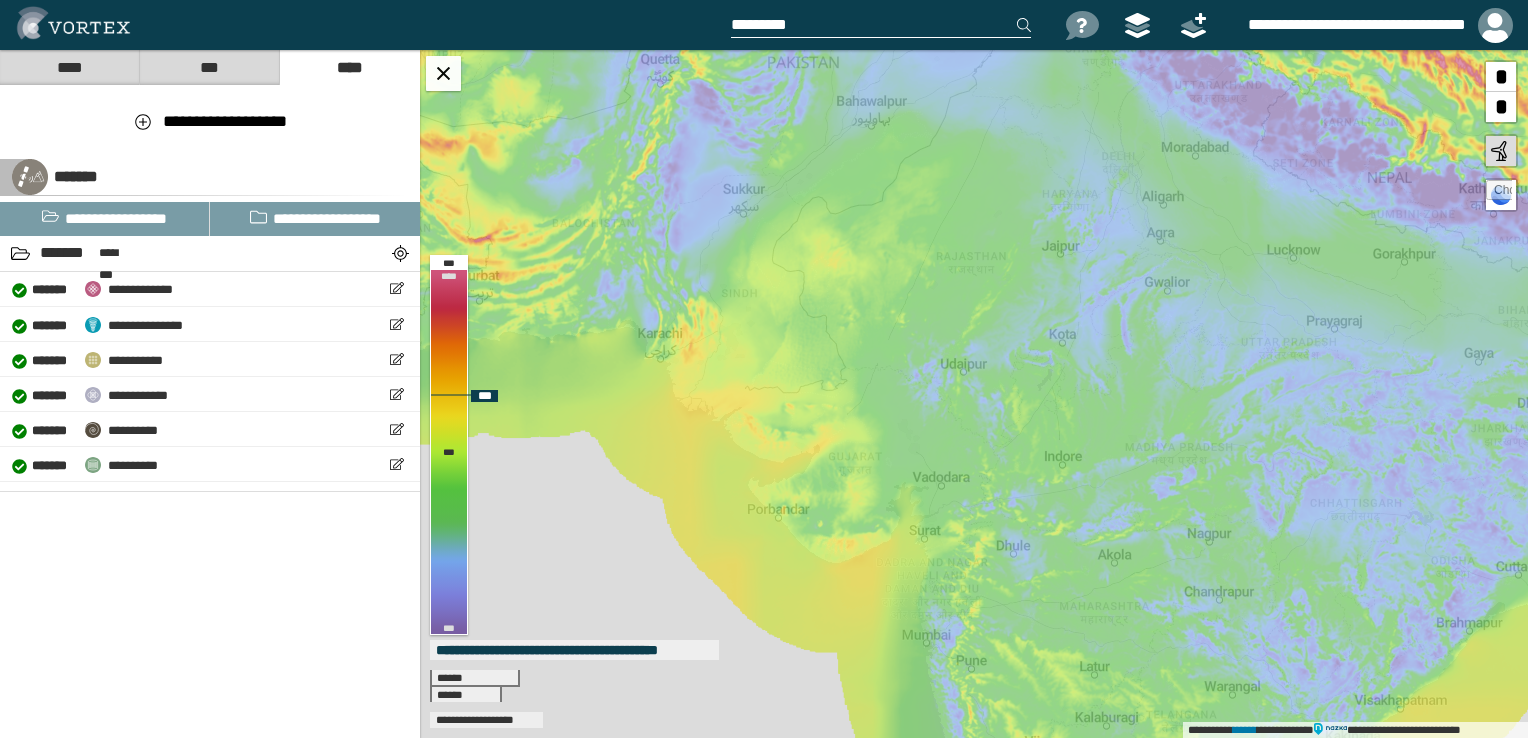 click at bounding box center [1501, 151] 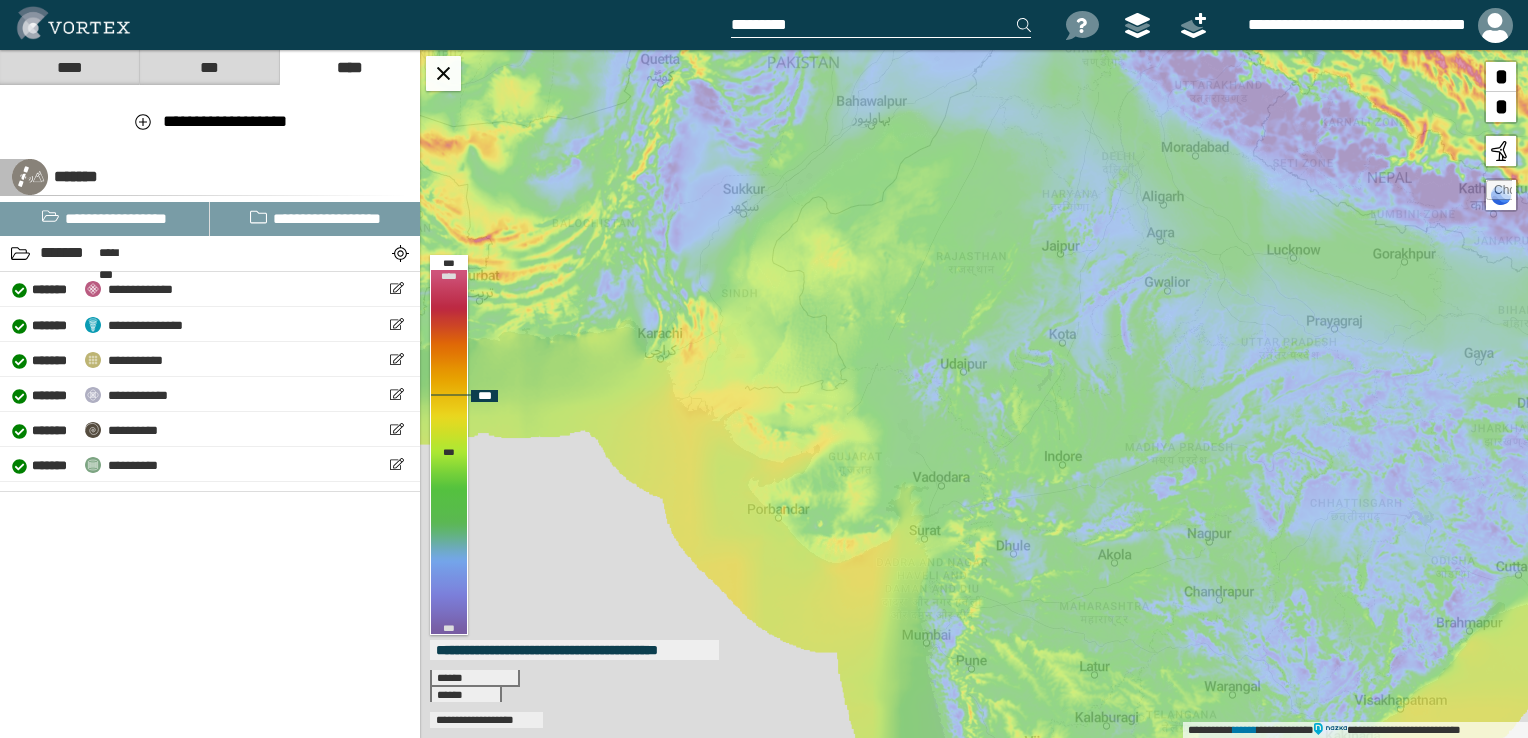 click at bounding box center [1501, 151] 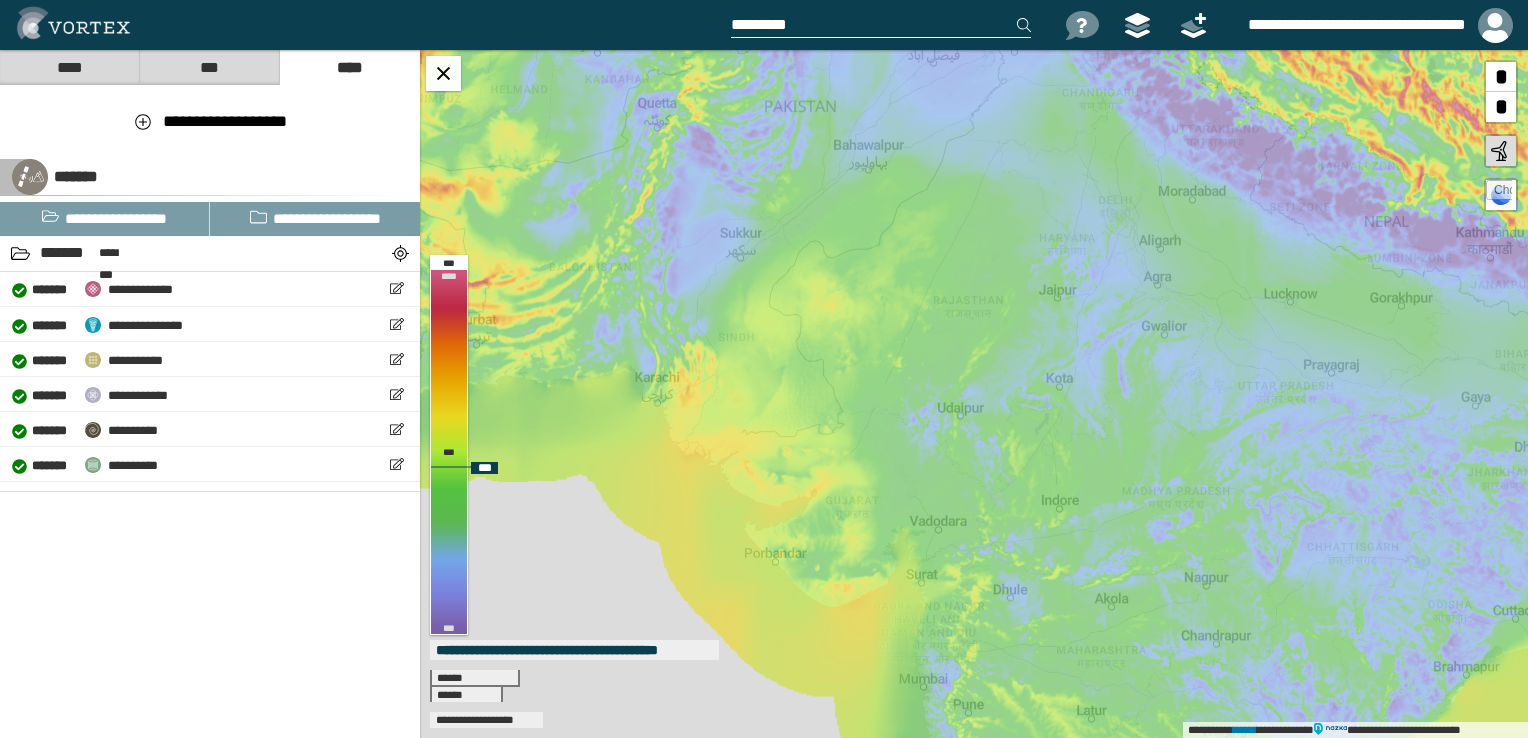 drag, startPoint x: 766, startPoint y: 309, endPoint x: 763, endPoint y: 354, distance: 45.099888 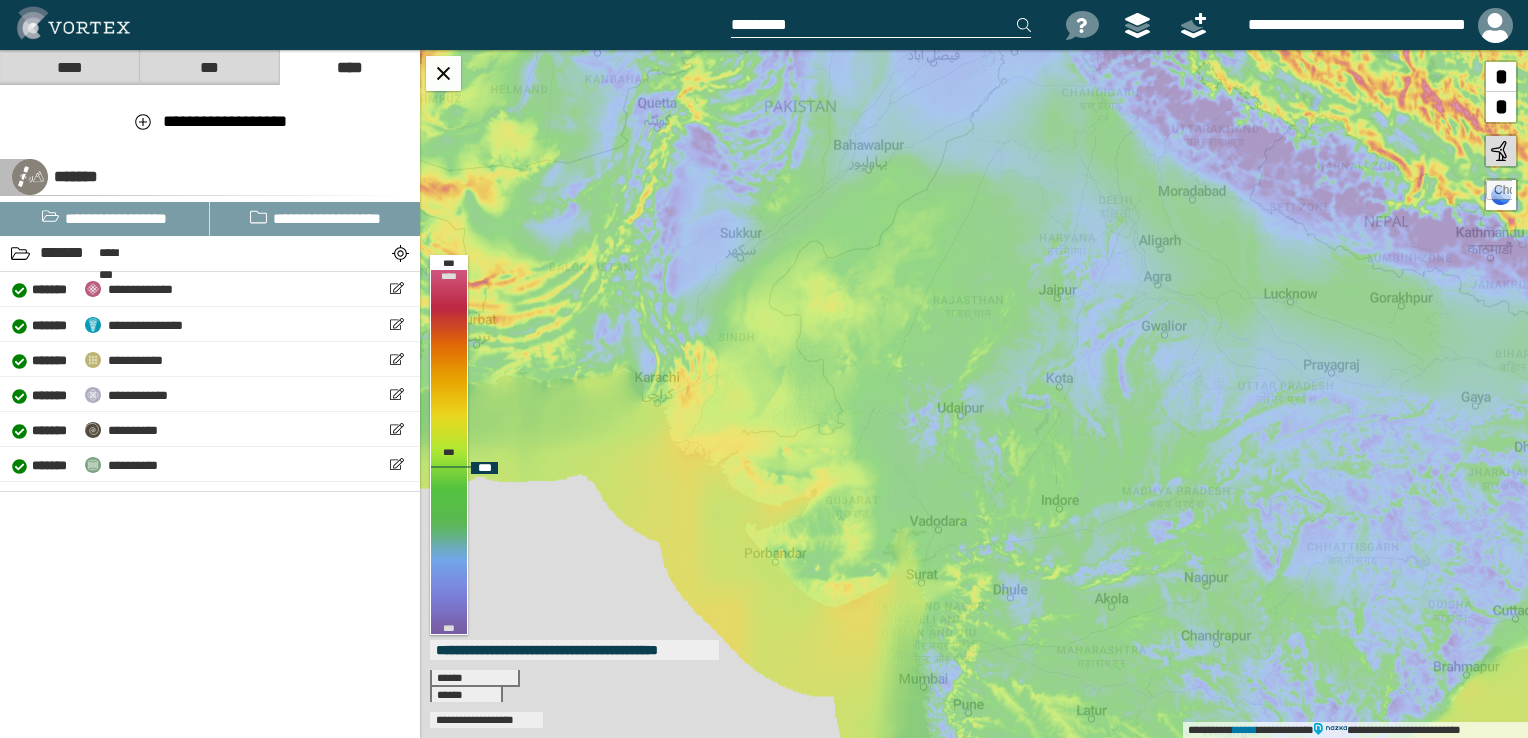 click on "**********" at bounding box center (974, 394) 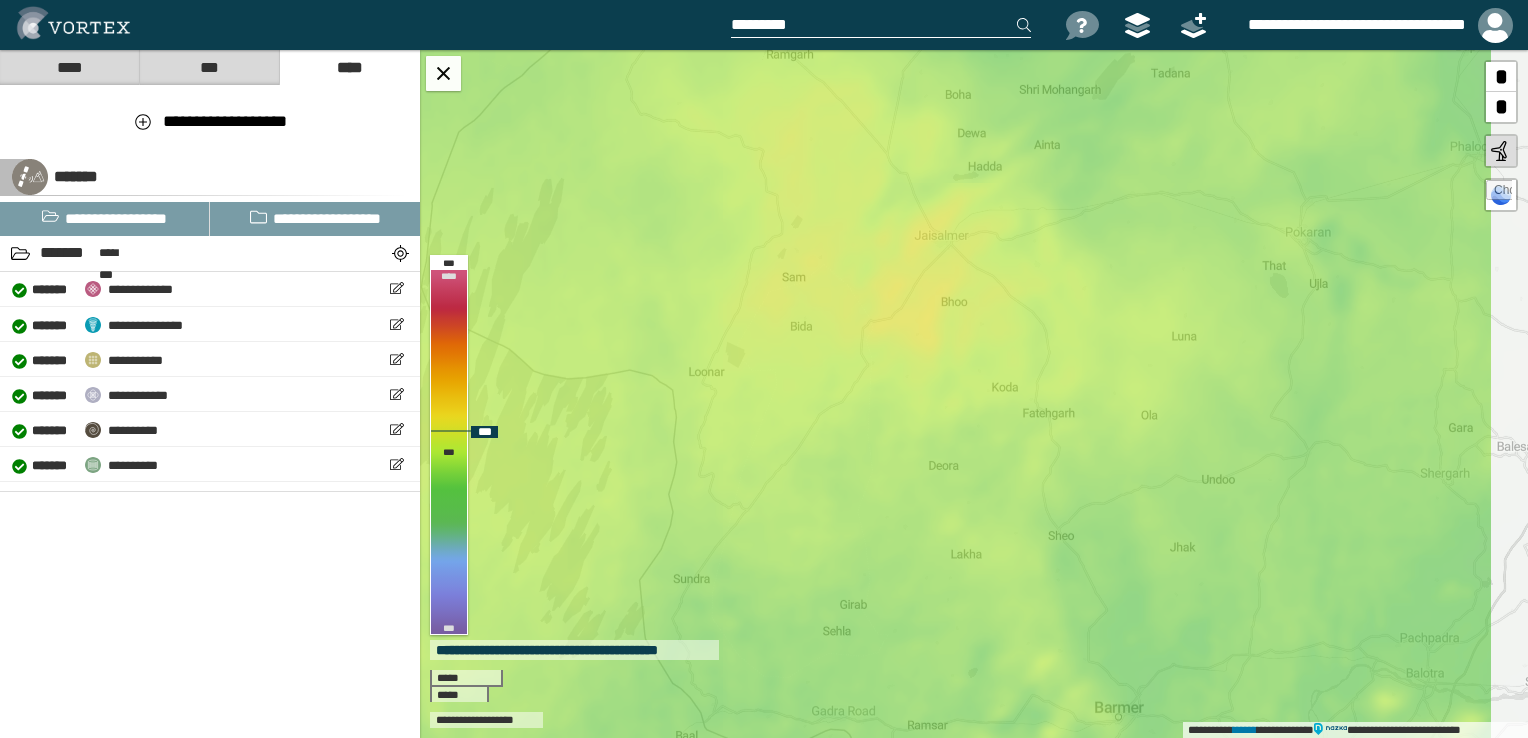 drag, startPoint x: 900, startPoint y: 249, endPoint x: 844, endPoint y: 310, distance: 82.80701 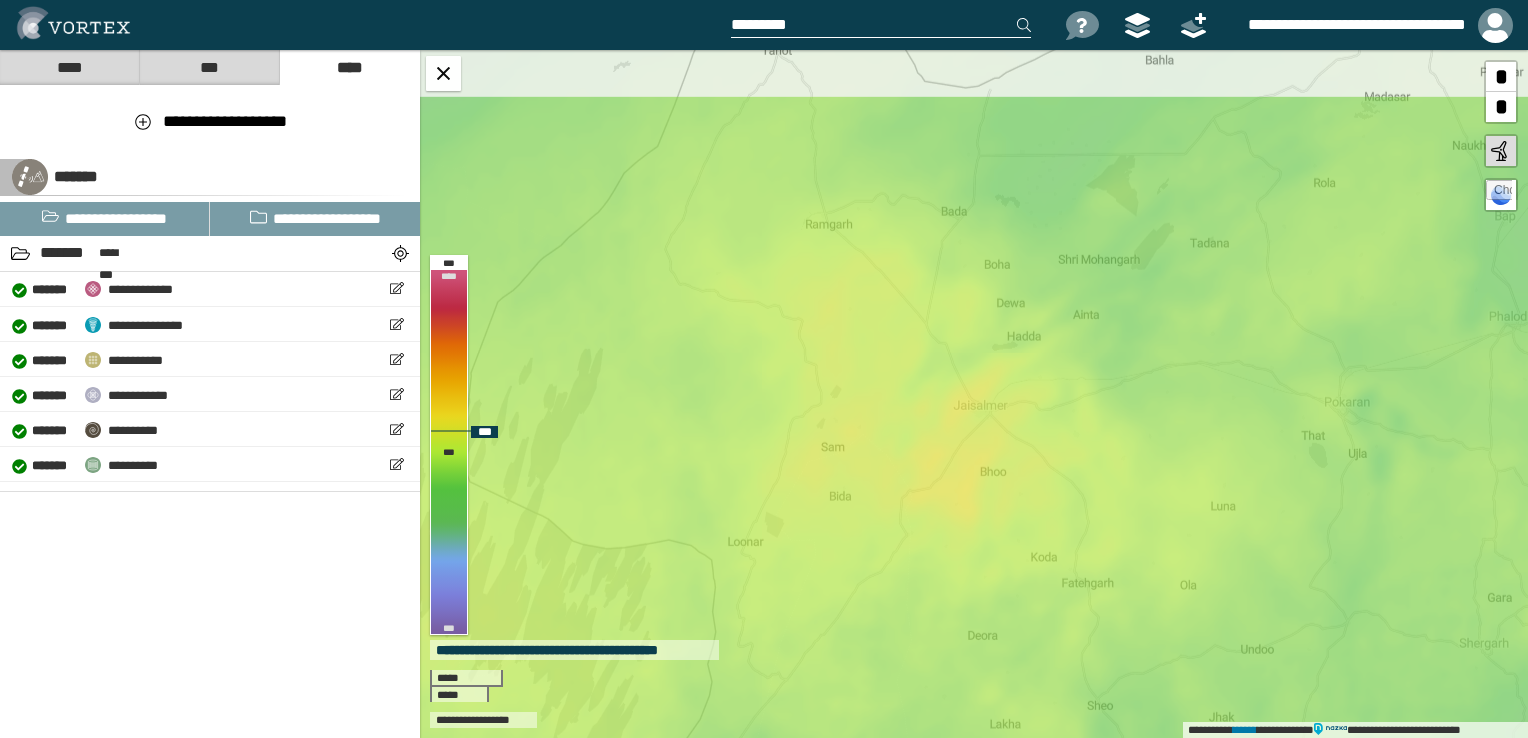 drag, startPoint x: 913, startPoint y: 267, endPoint x: 954, endPoint y: 421, distance: 159.36436 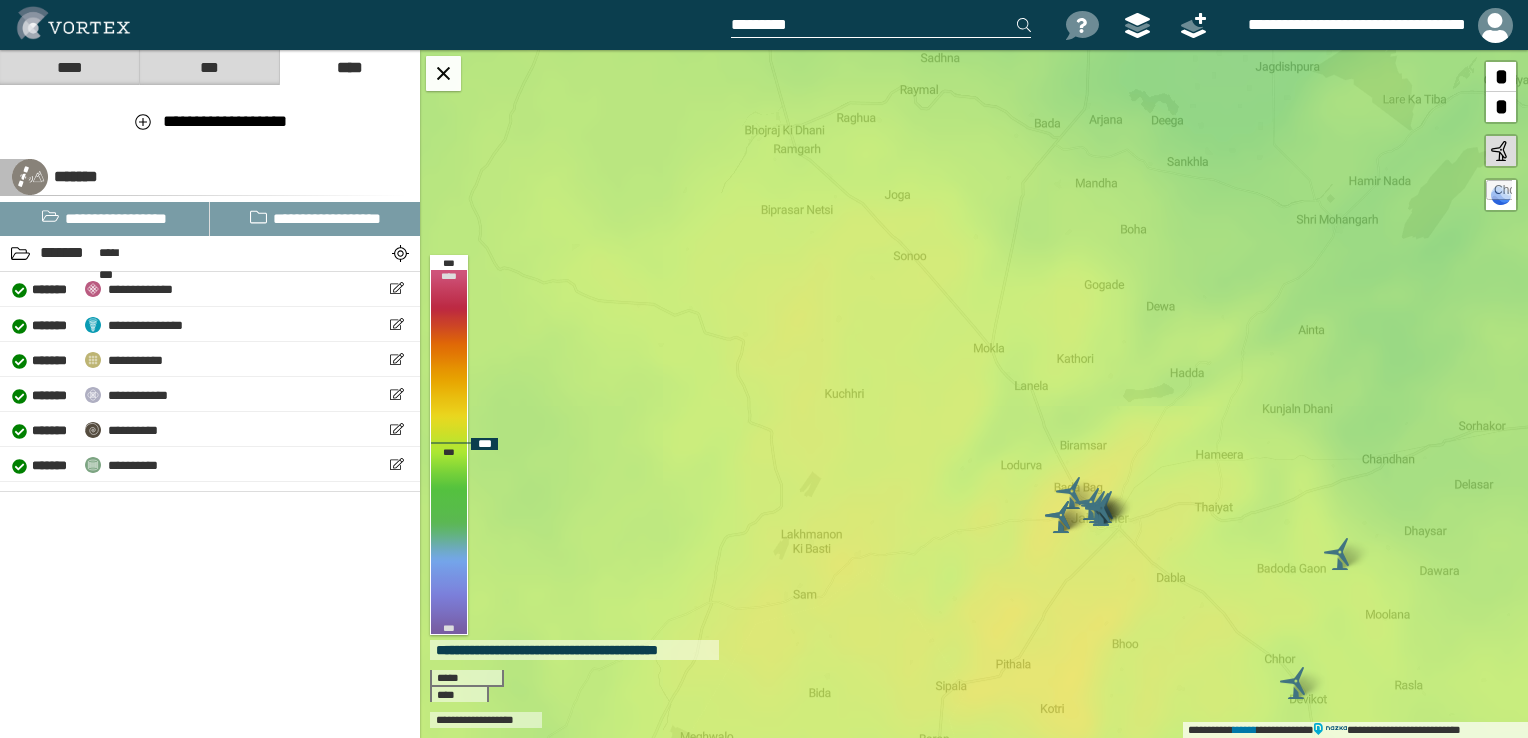 drag, startPoint x: 924, startPoint y: 398, endPoint x: 878, endPoint y: 330, distance: 82.0975 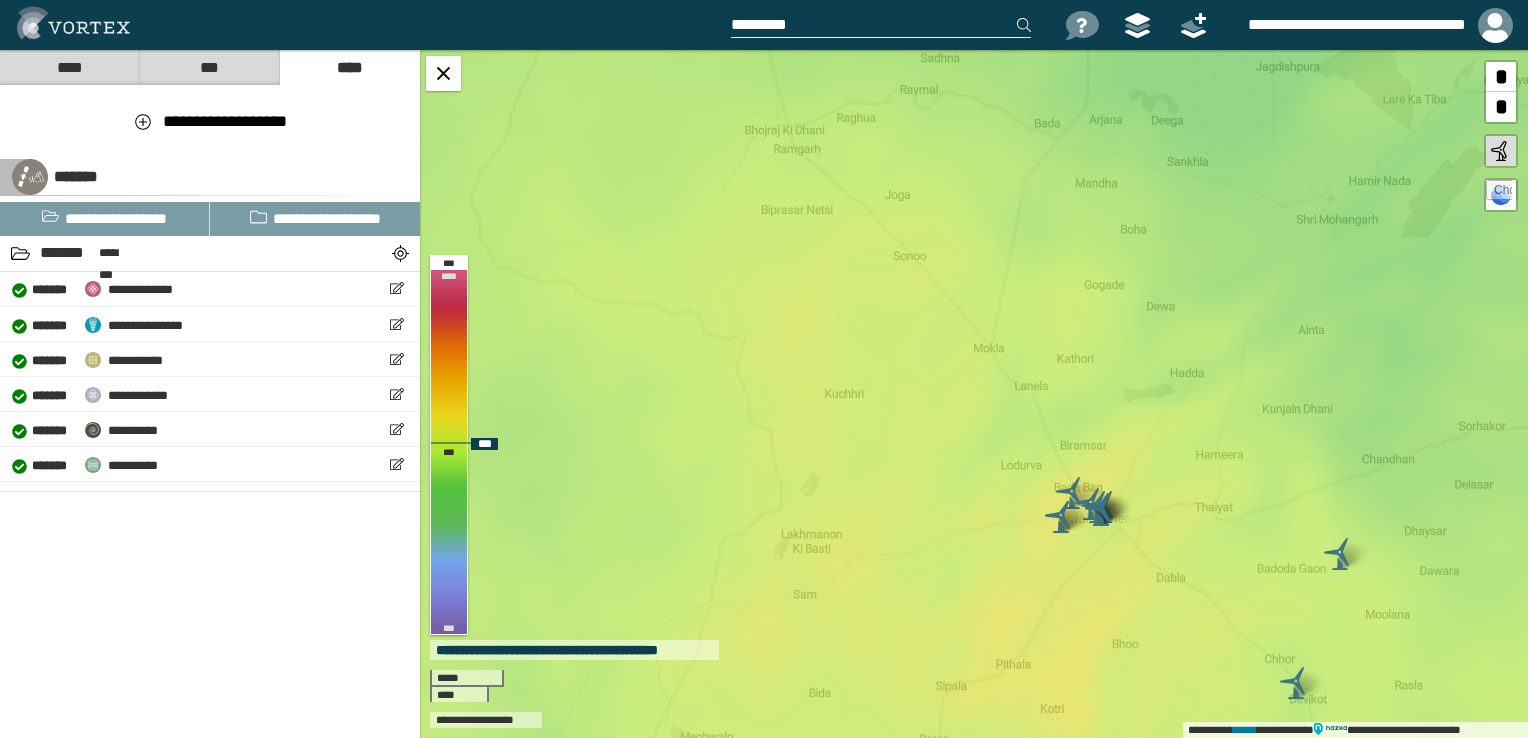 click on "**********" at bounding box center [974, 394] 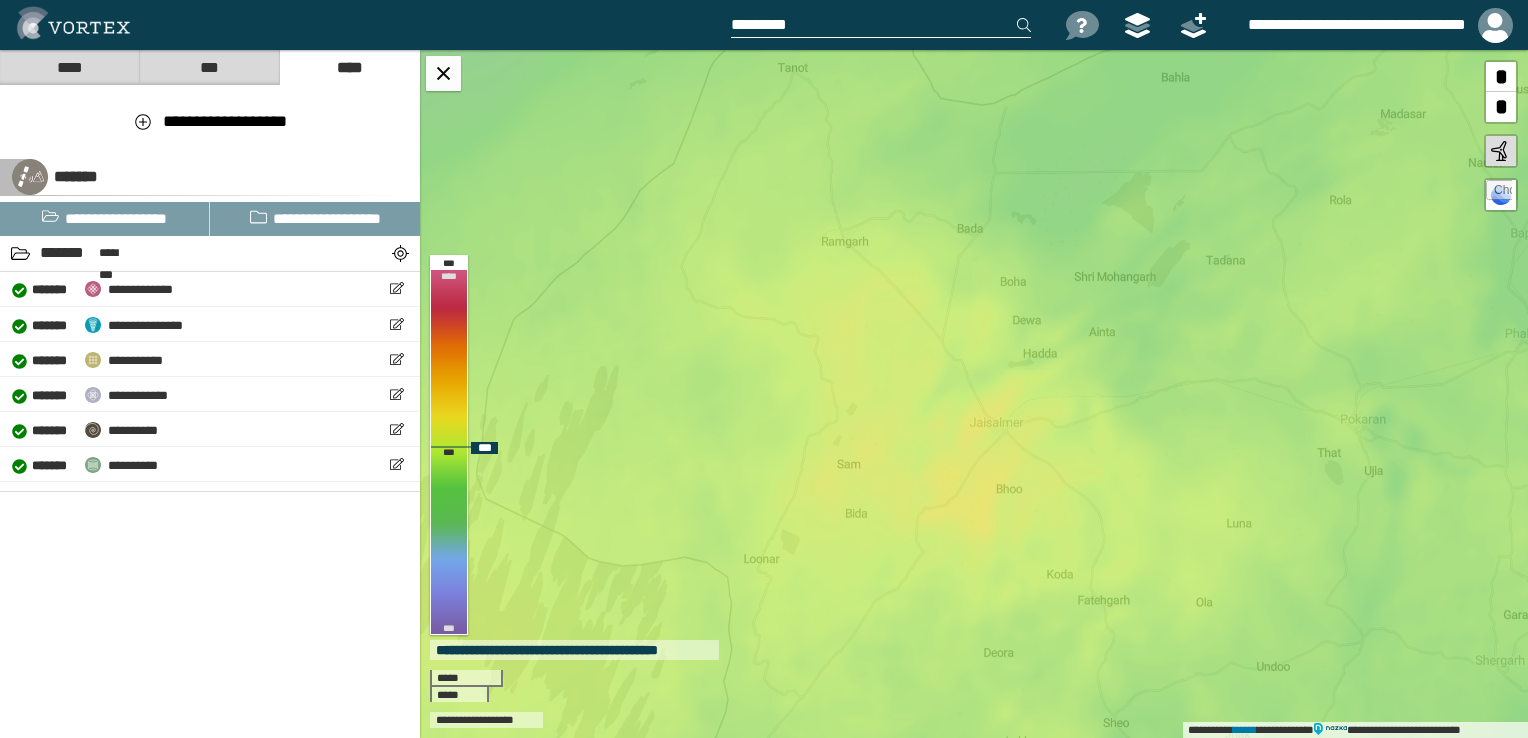 drag, startPoint x: 965, startPoint y: 393, endPoint x: 954, endPoint y: 410, distance: 20.248457 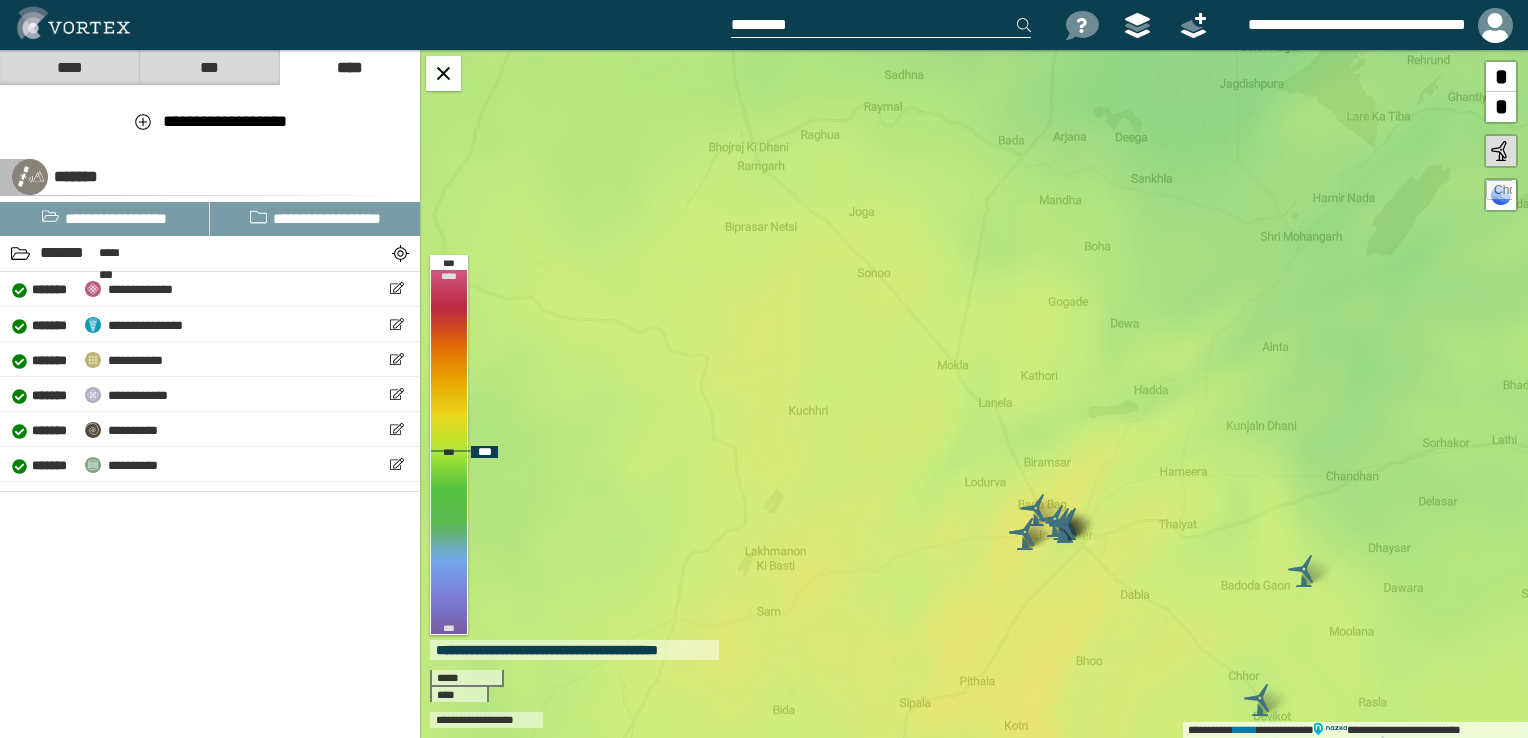 drag, startPoint x: 928, startPoint y: 326, endPoint x: 962, endPoint y: 451, distance: 129.5415 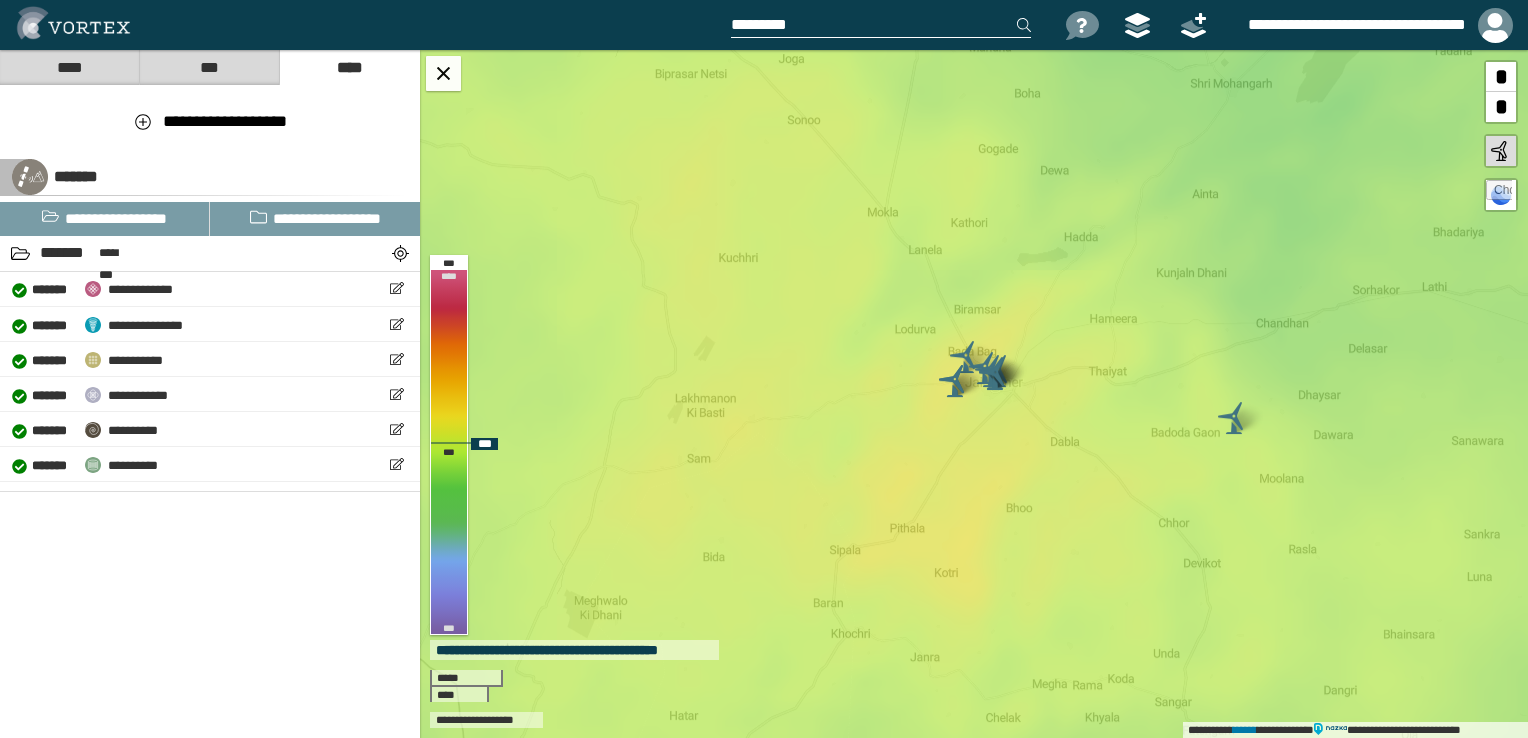 drag, startPoint x: 955, startPoint y: 450, endPoint x: 847, endPoint y: 218, distance: 255.90623 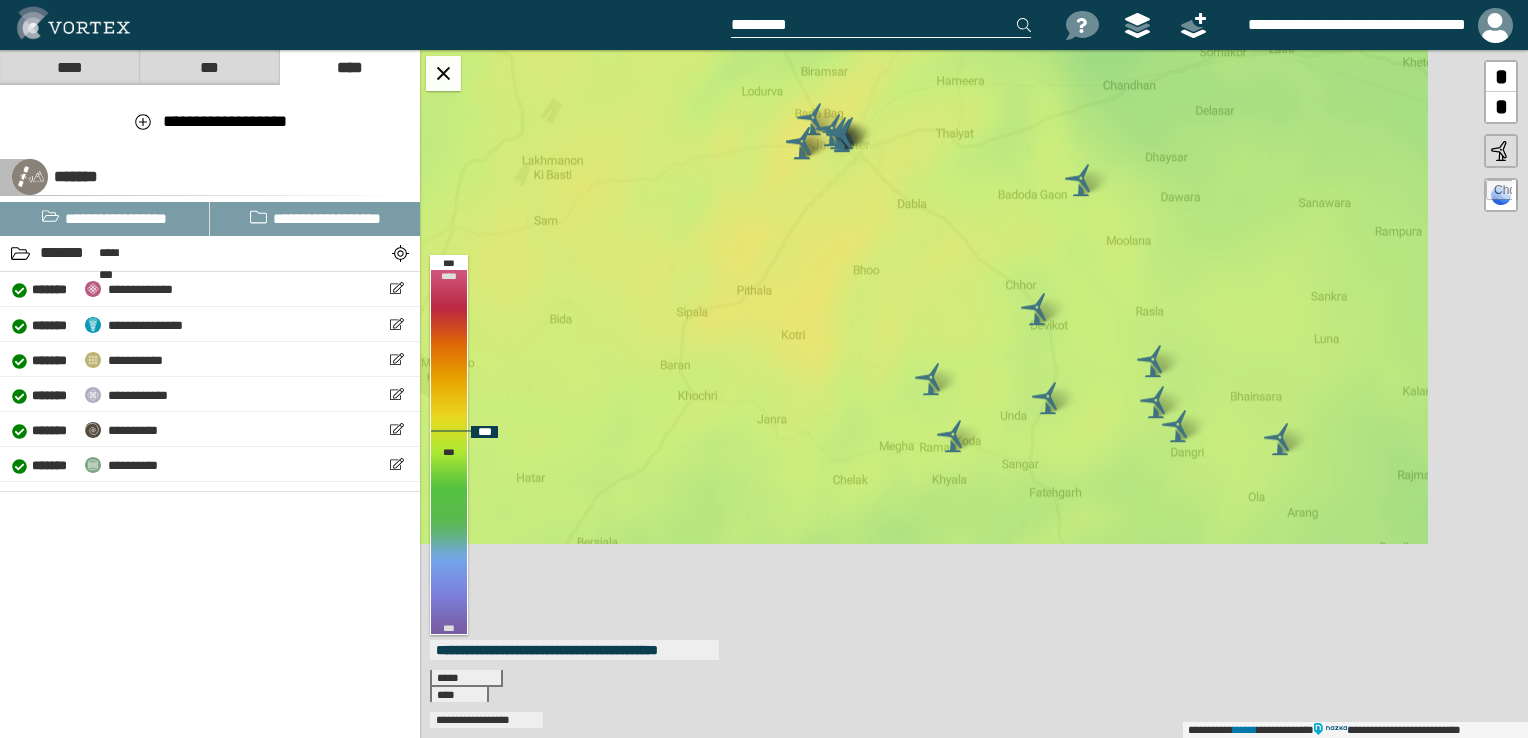 drag, startPoint x: 996, startPoint y: 441, endPoint x: 865, endPoint y: 241, distance: 239.08366 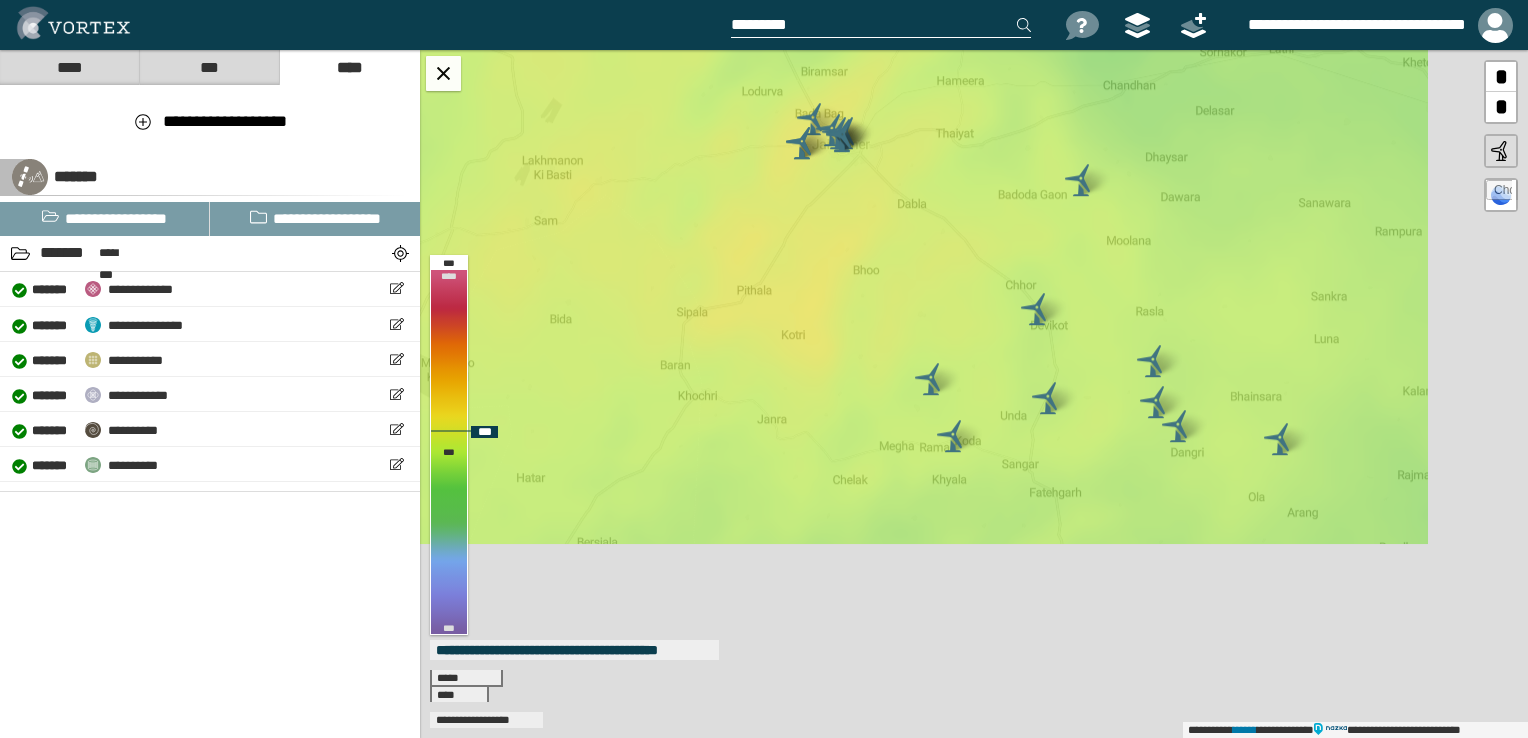 click on "**********" at bounding box center [974, 394] 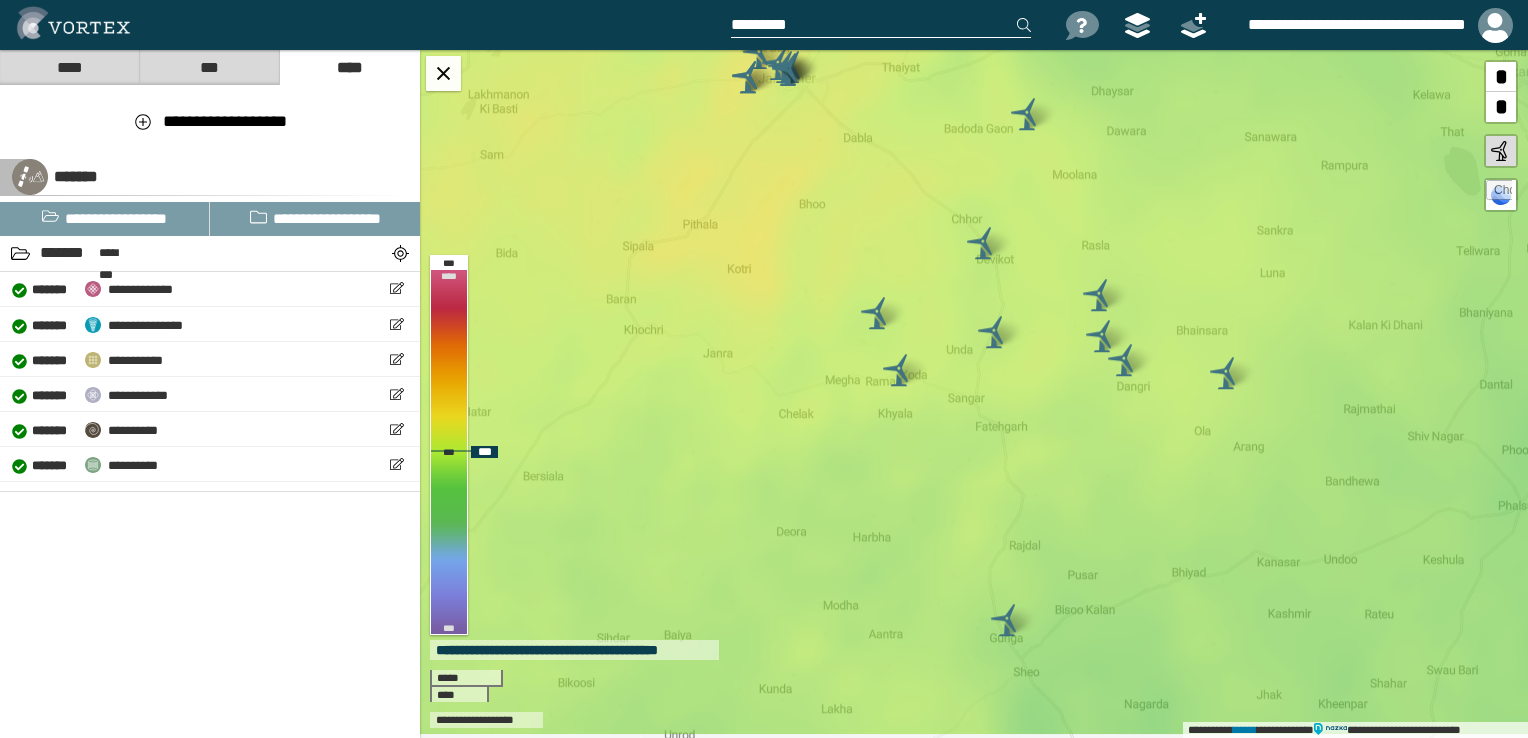 drag, startPoint x: 961, startPoint y: 427, endPoint x: 903, endPoint y: 369, distance: 82.02438 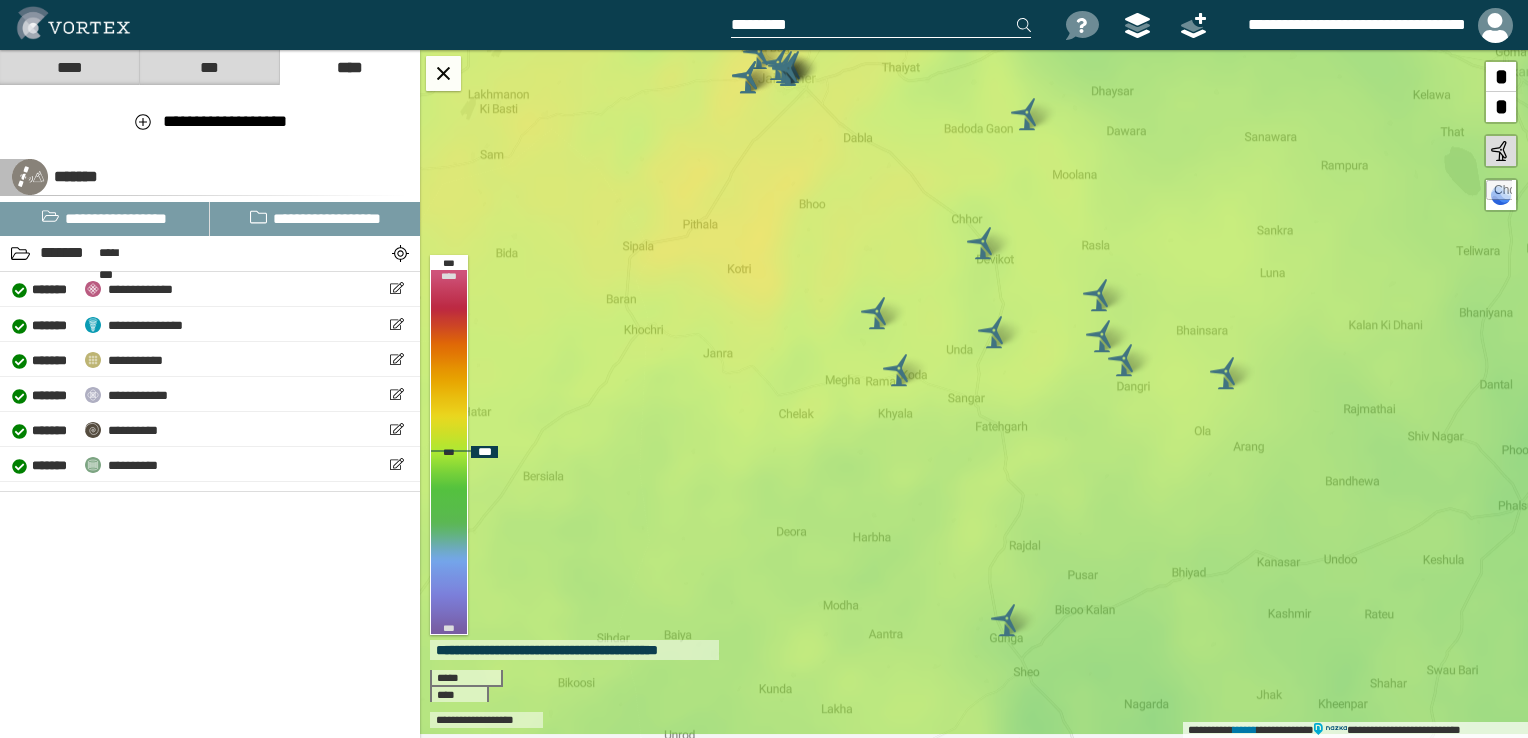 click at bounding box center [899, 370] 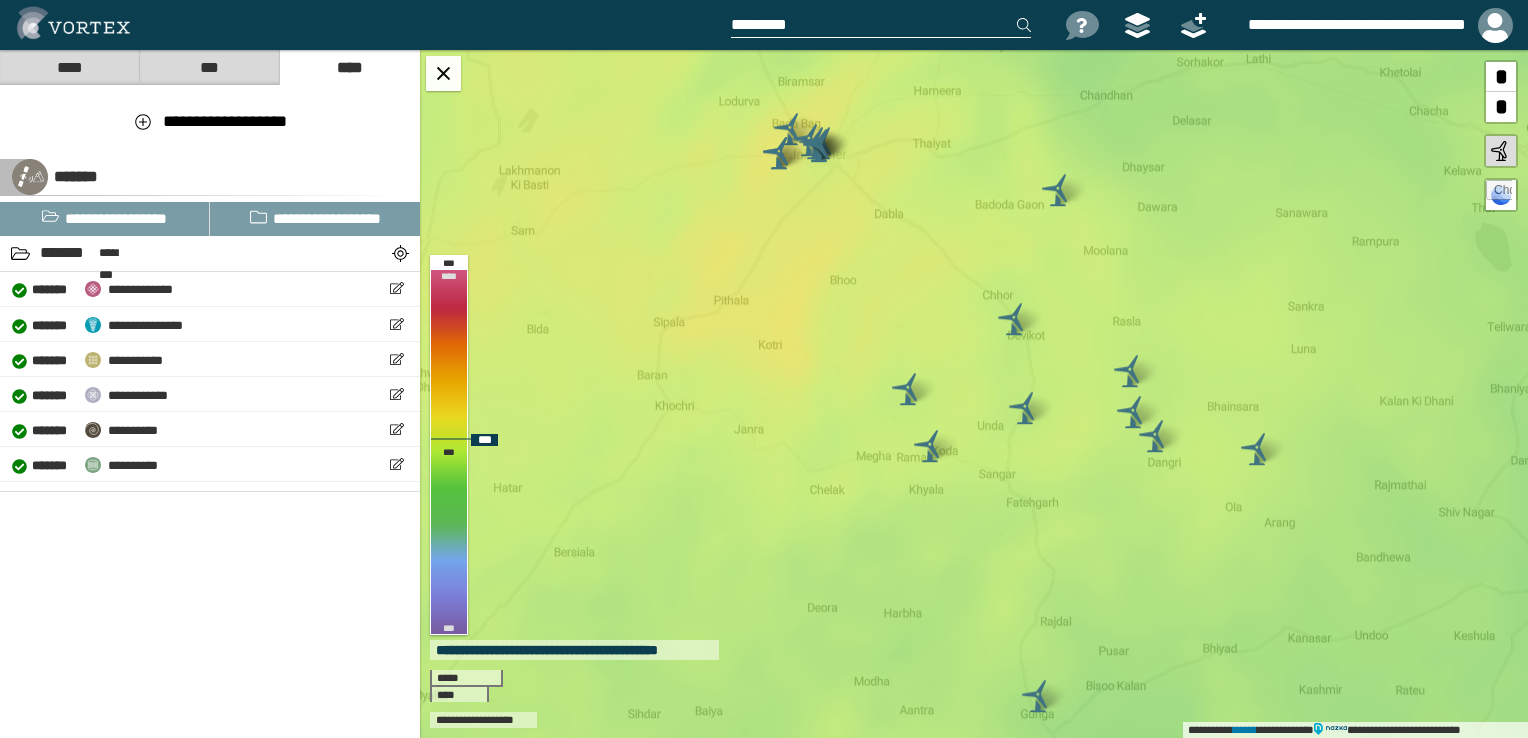 drag, startPoint x: 823, startPoint y: 214, endPoint x: 940, endPoint y: 442, distance: 256.26743 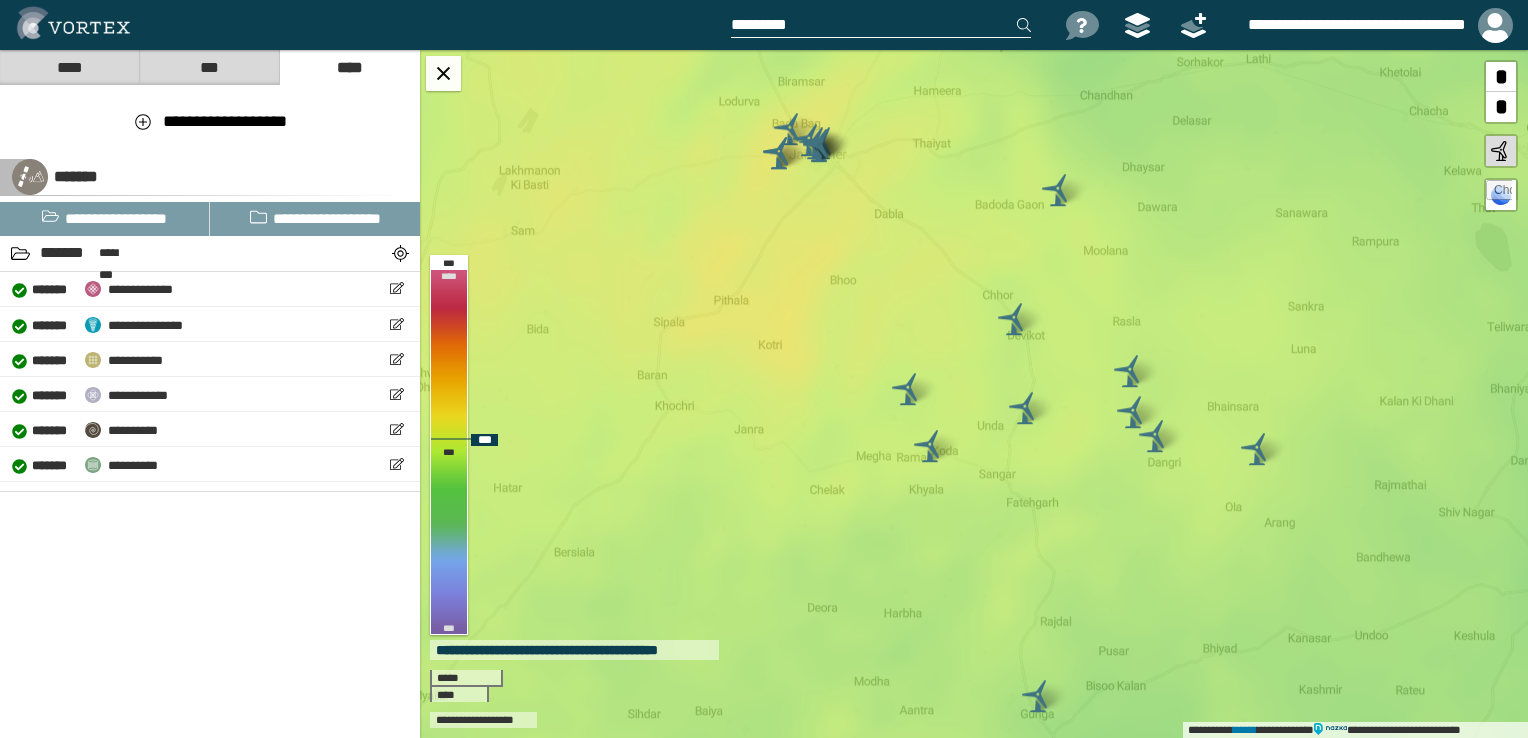 click on "**********" at bounding box center (974, 394) 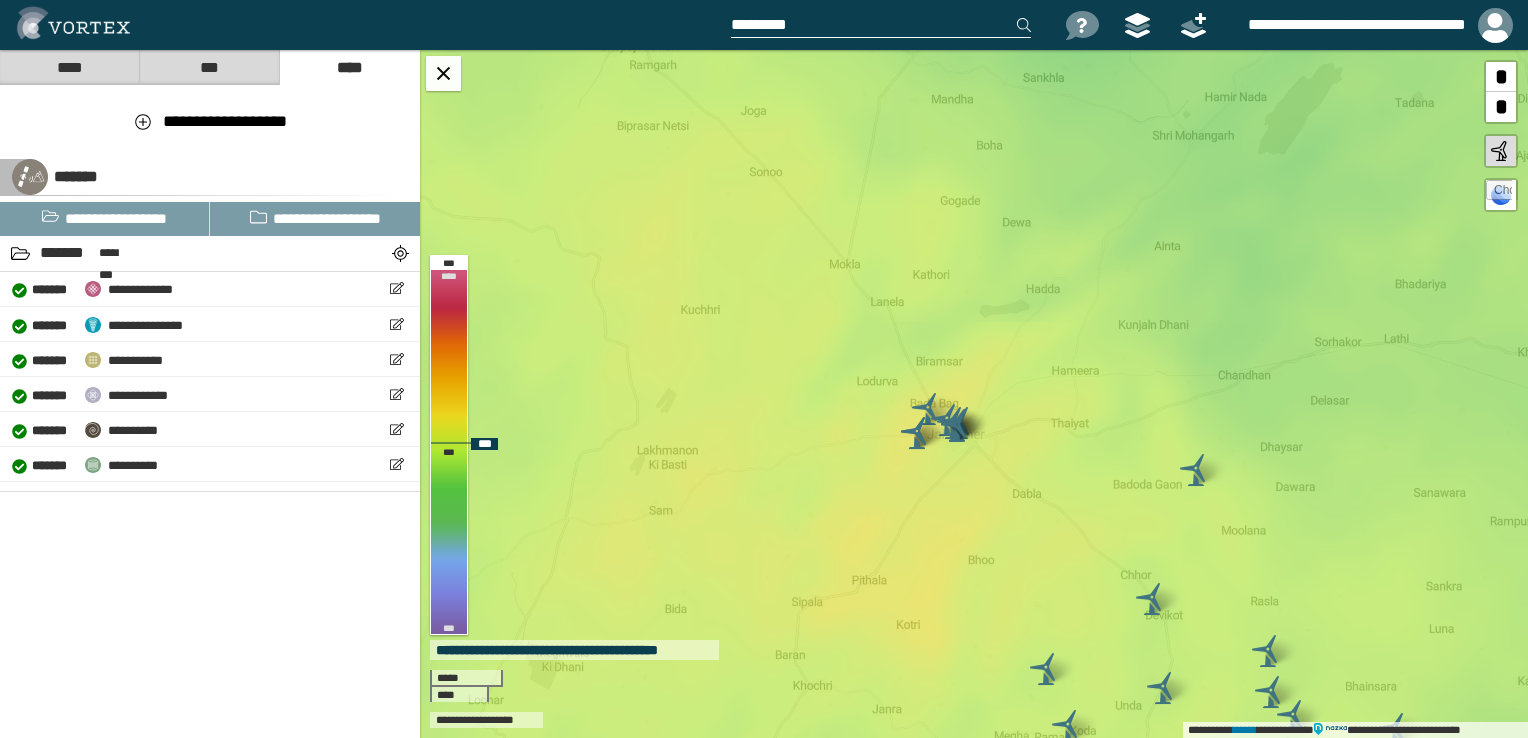 drag, startPoint x: 803, startPoint y: 265, endPoint x: 887, endPoint y: 458, distance: 210.48753 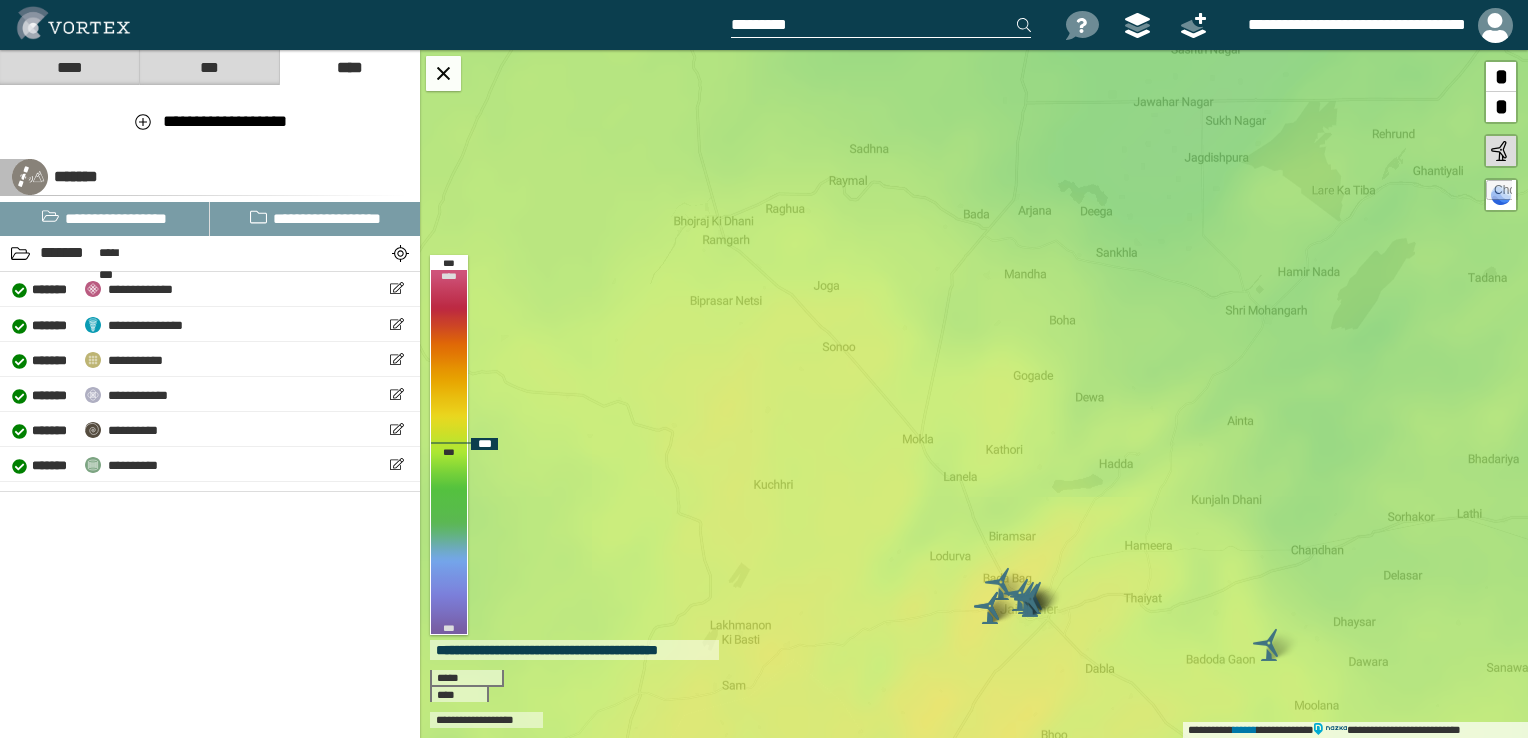drag, startPoint x: 816, startPoint y: 388, endPoint x: 834, endPoint y: 415, distance: 32.449963 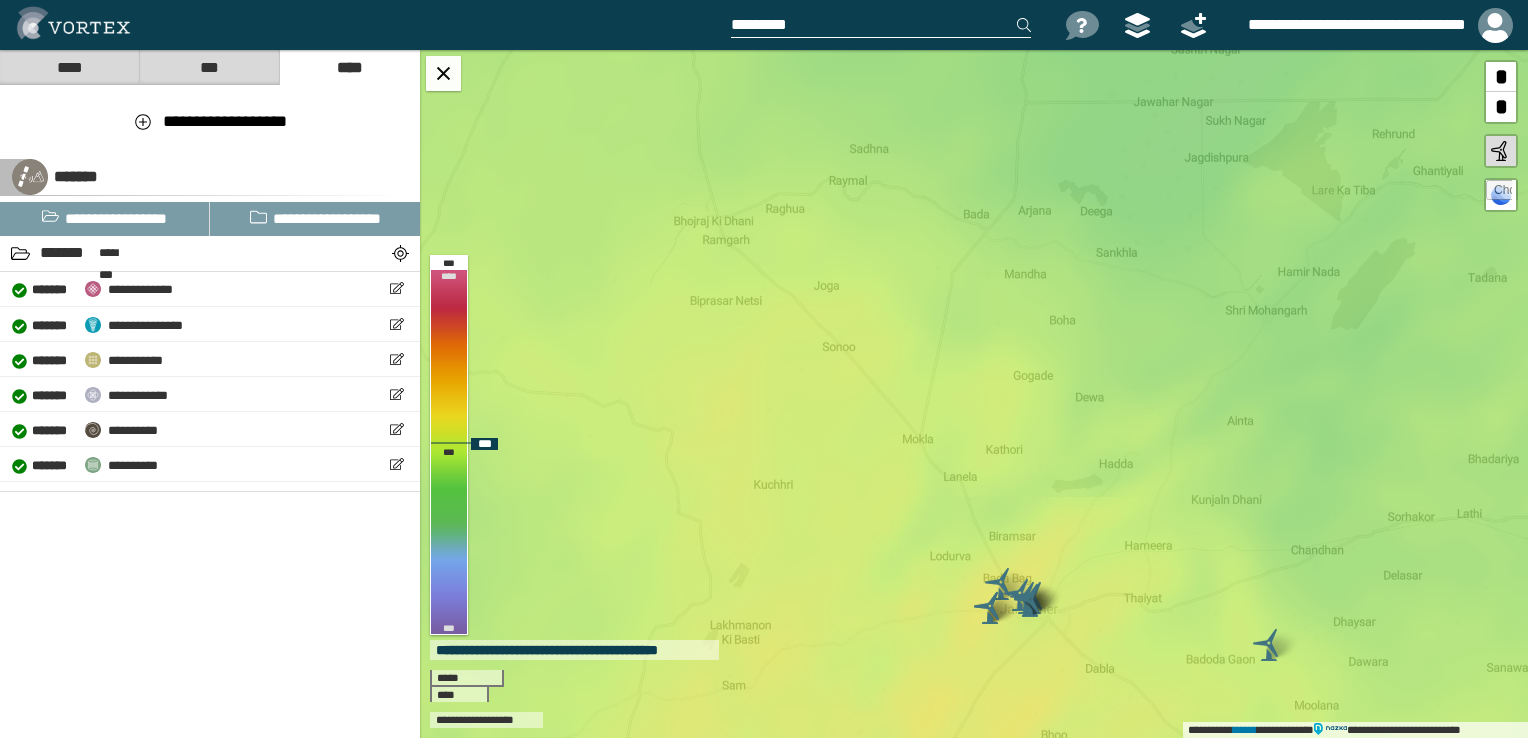click on "**********" at bounding box center [974, 394] 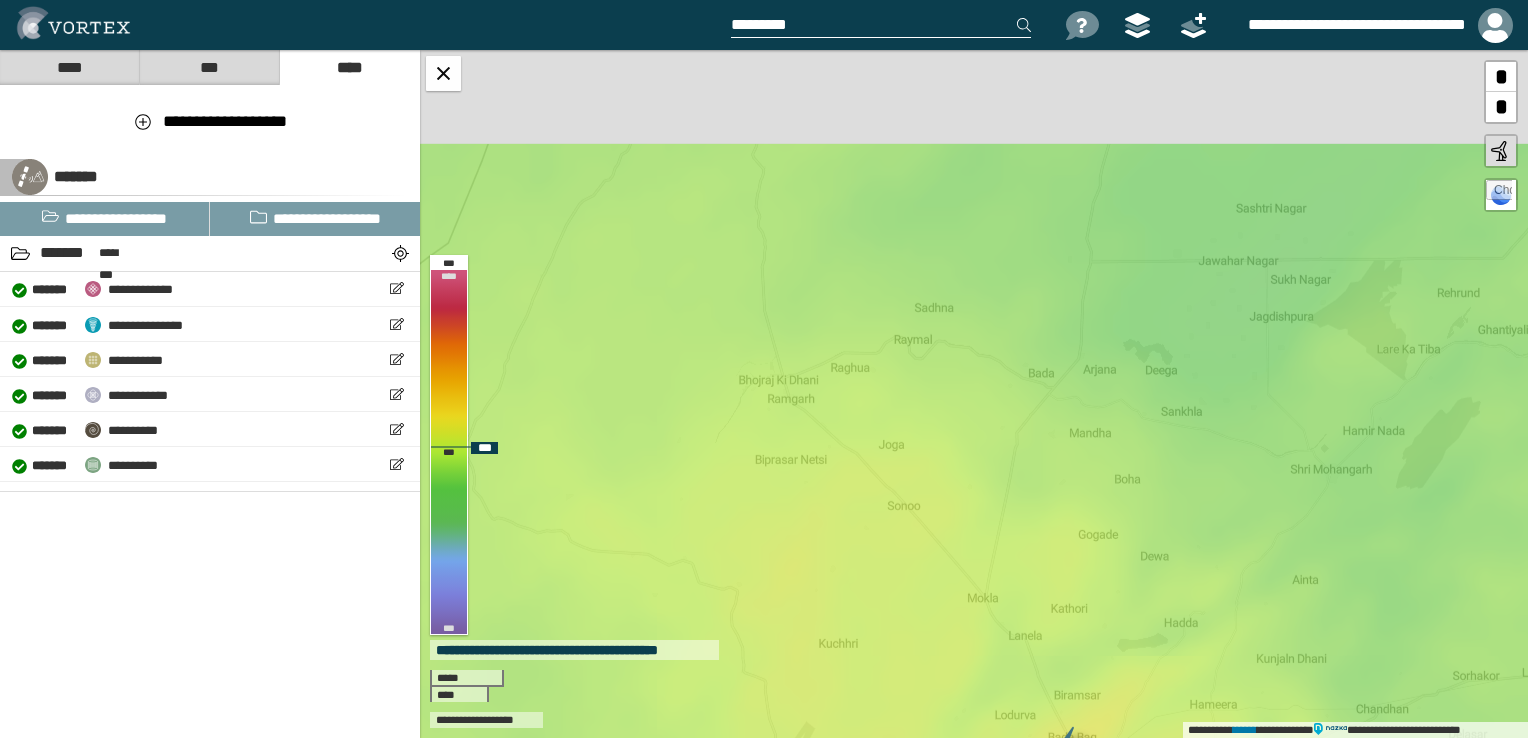 drag, startPoint x: 748, startPoint y: 304, endPoint x: 820, endPoint y: 491, distance: 200.38214 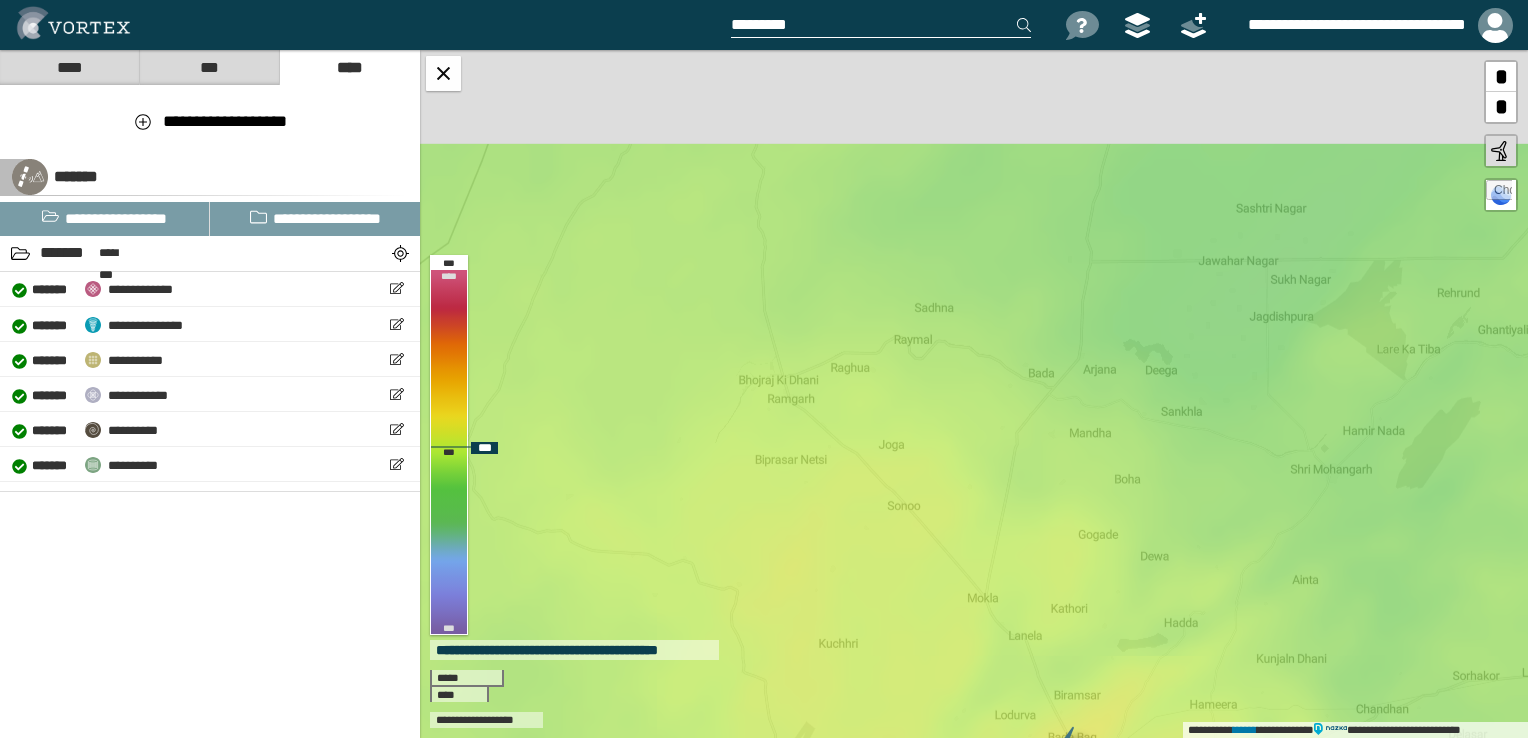 click on "**********" at bounding box center [974, 394] 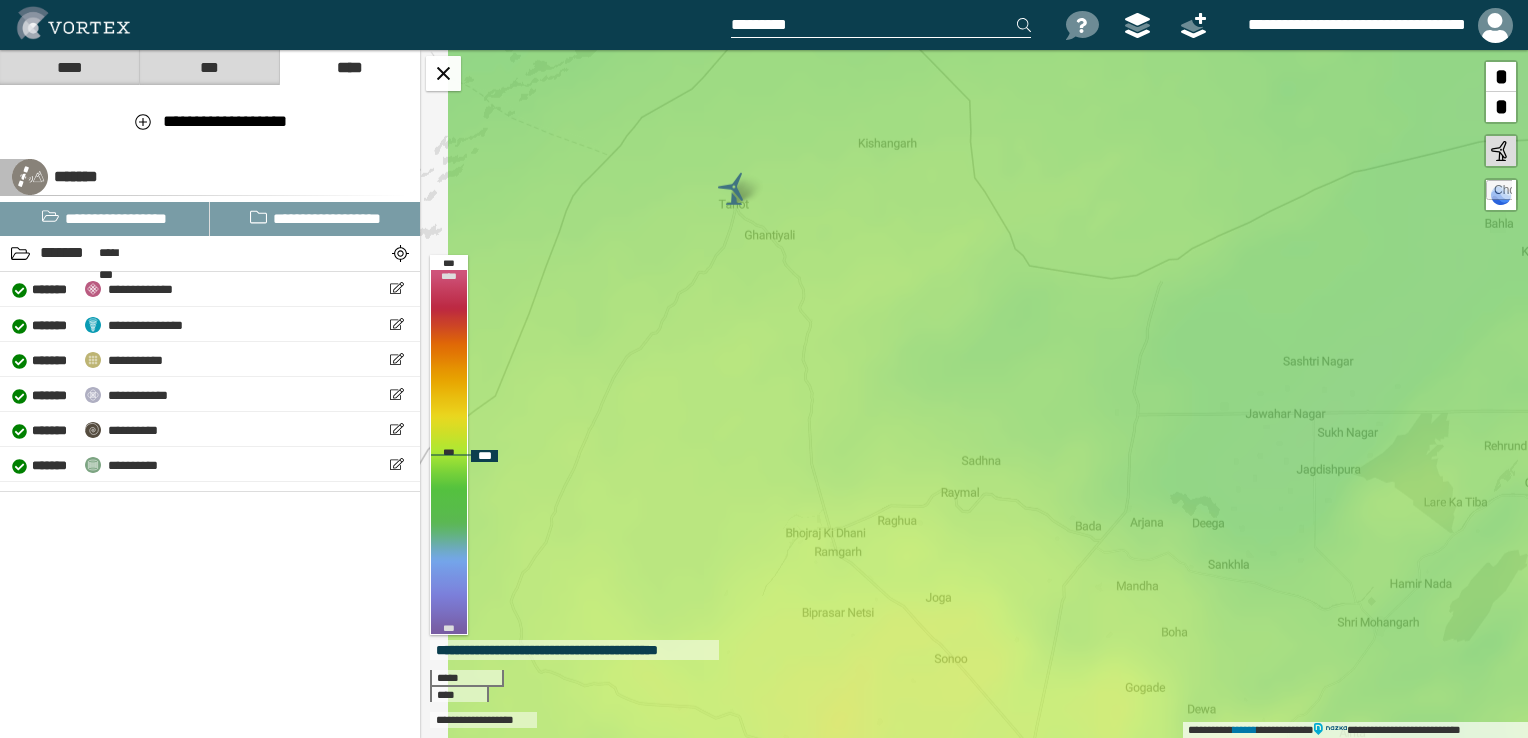 drag, startPoint x: 768, startPoint y: 401, endPoint x: 808, endPoint y: 527, distance: 132.19682 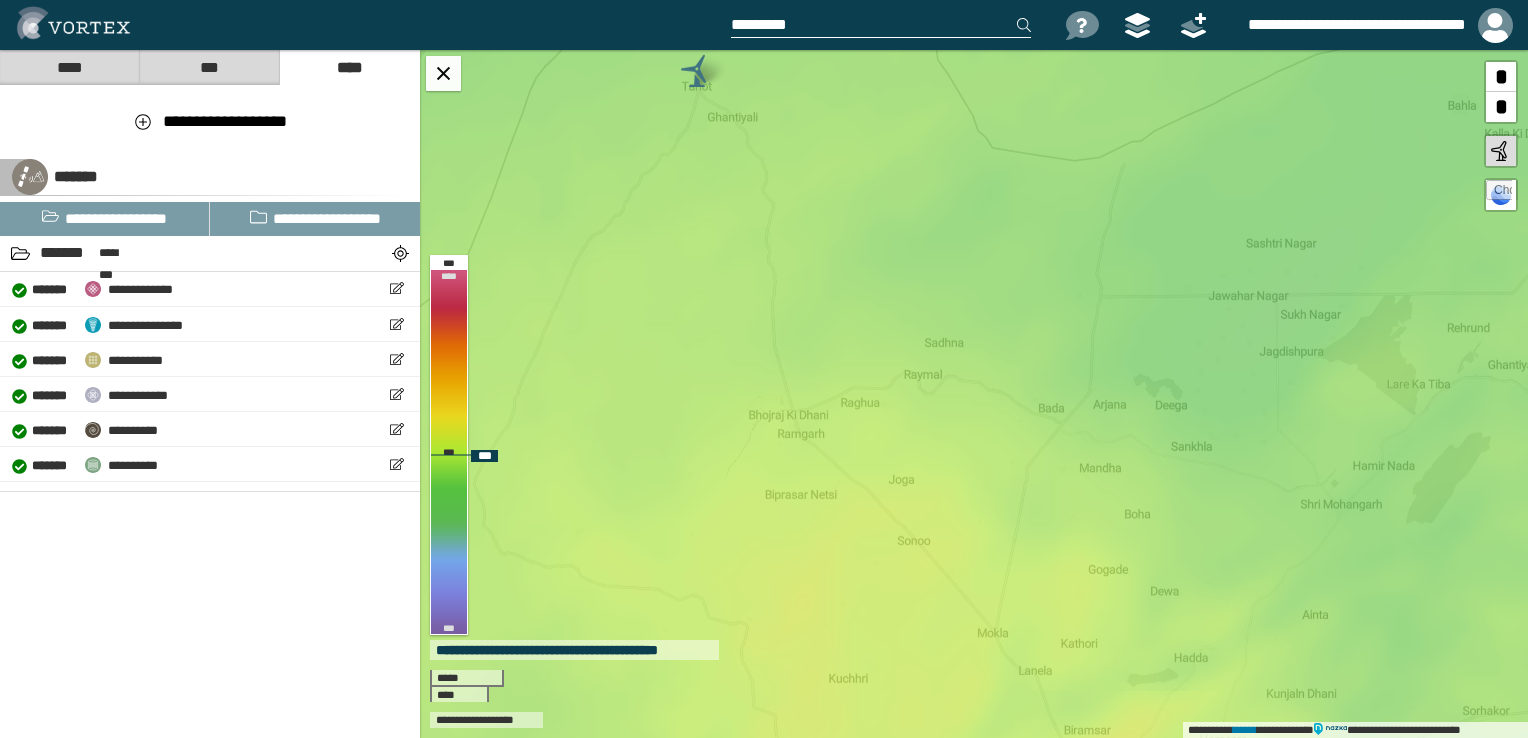 drag, startPoint x: 827, startPoint y: 586, endPoint x: 786, endPoint y: 396, distance: 194.37335 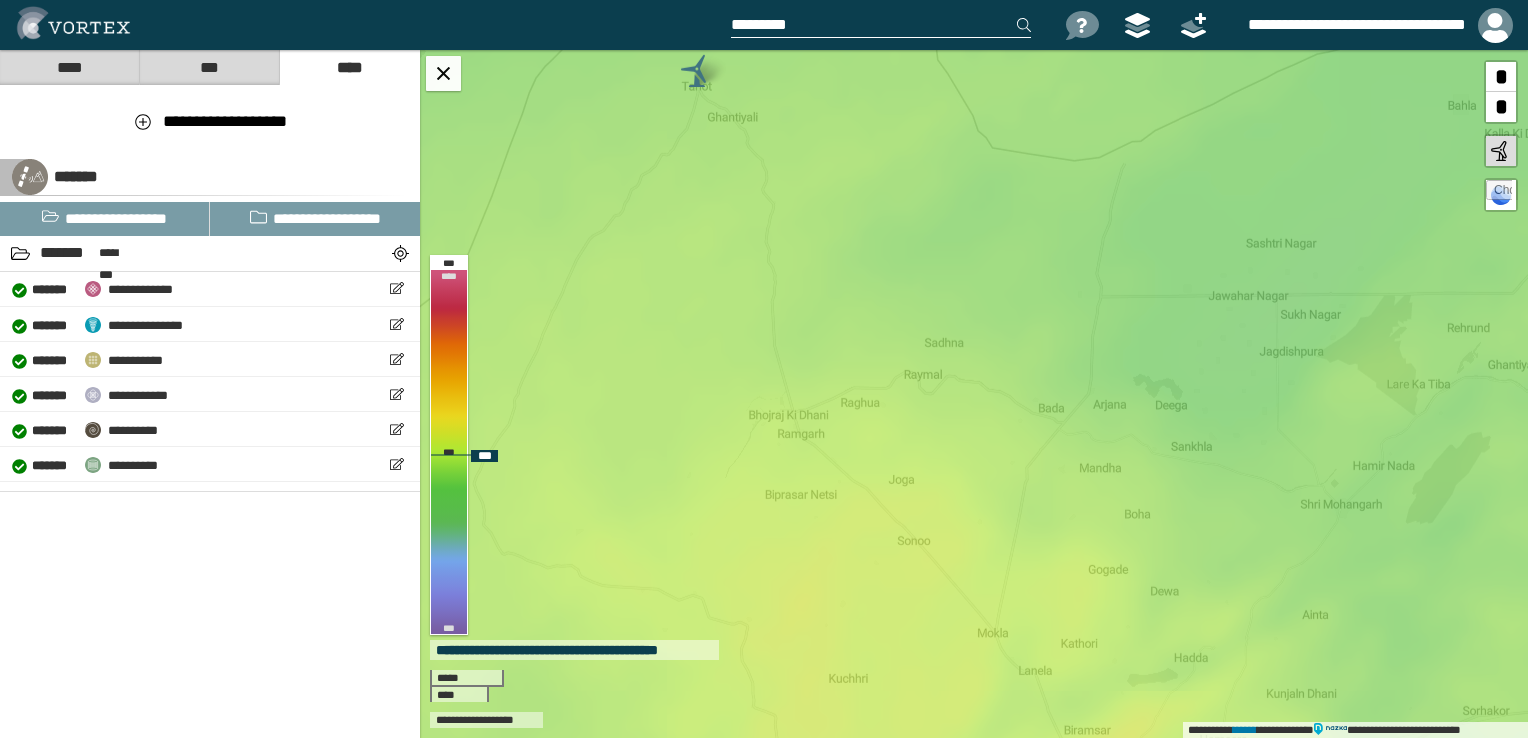 click on "**********" at bounding box center [974, 394] 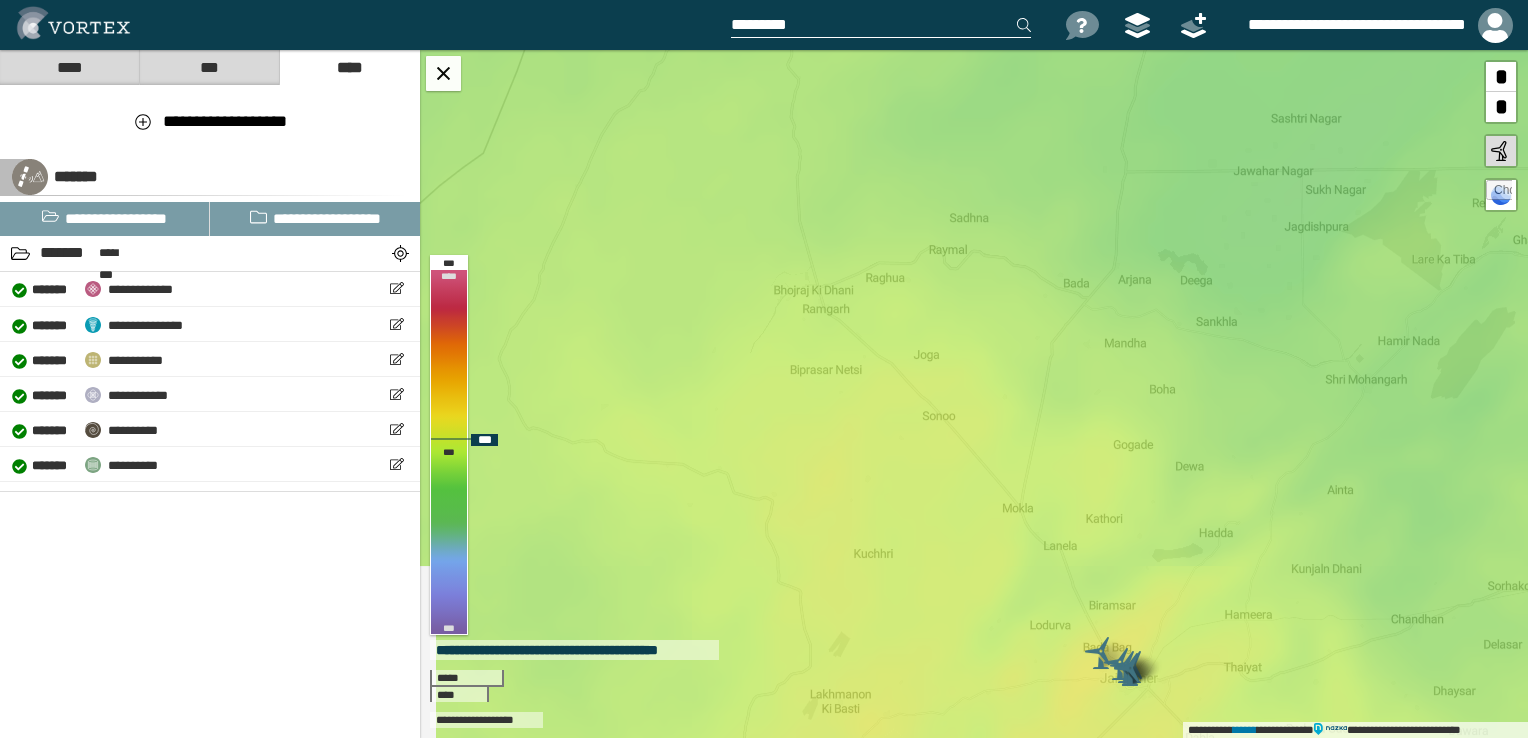 drag, startPoint x: 783, startPoint y: 492, endPoint x: 826, endPoint y: 406, distance: 96.150925 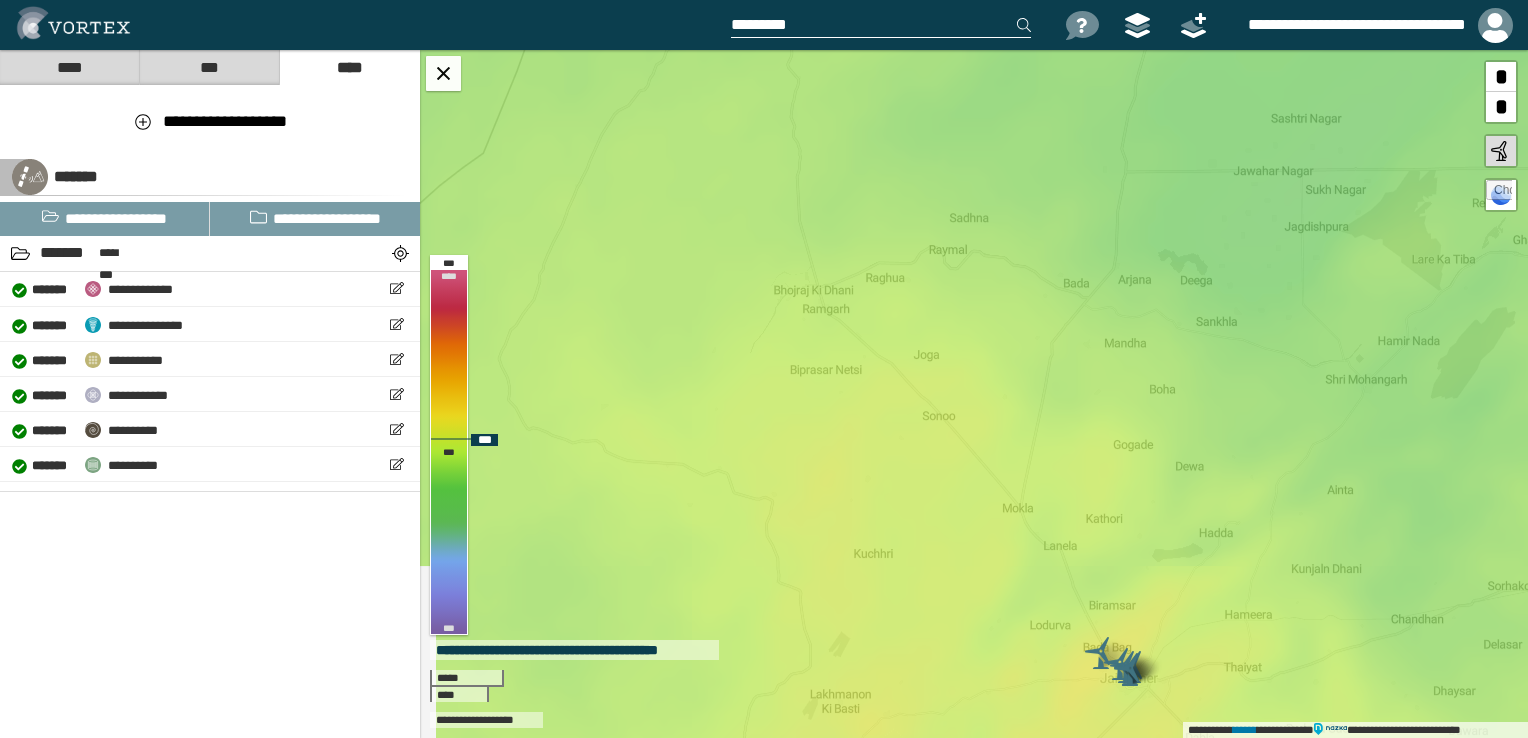 click on "**********" at bounding box center [974, 394] 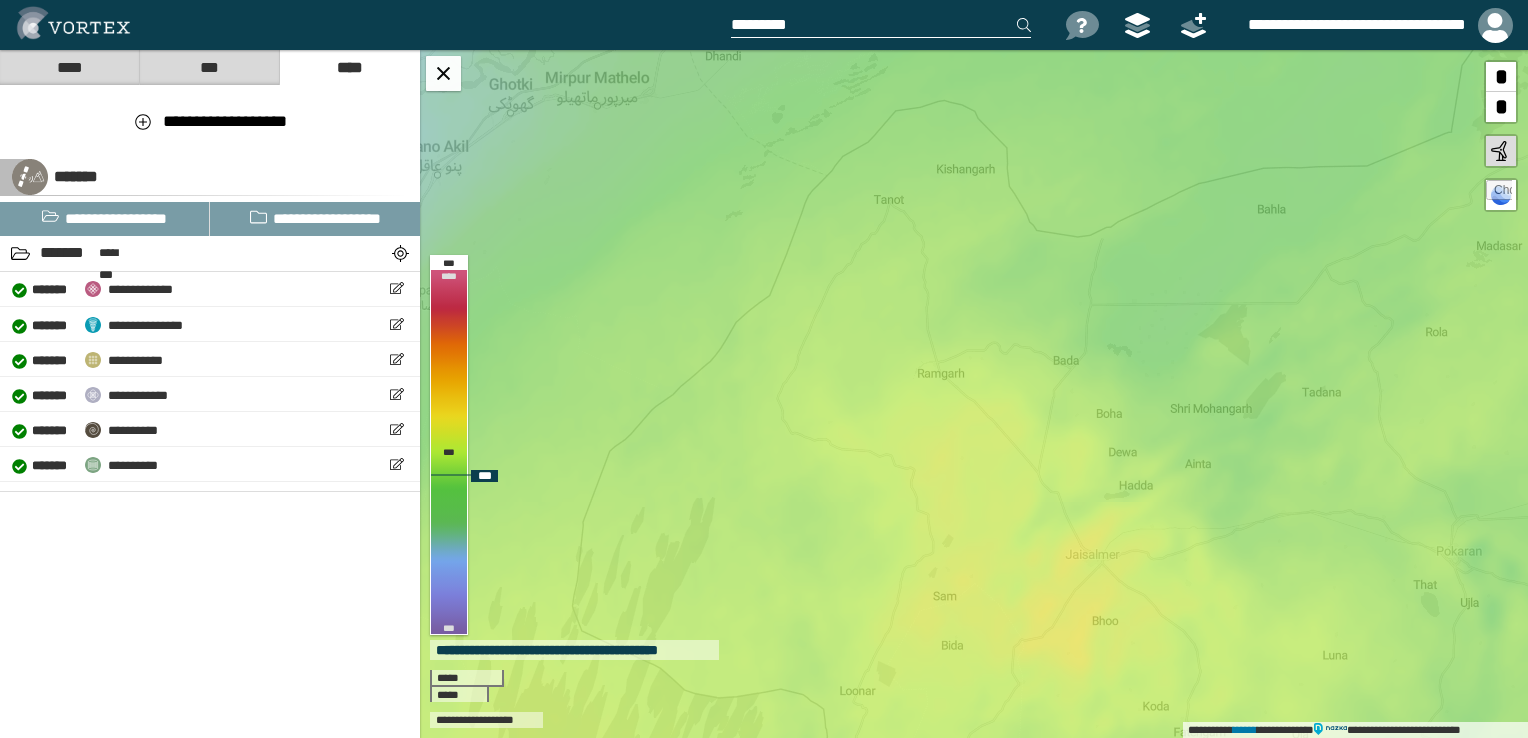 click at bounding box center [1501, 151] 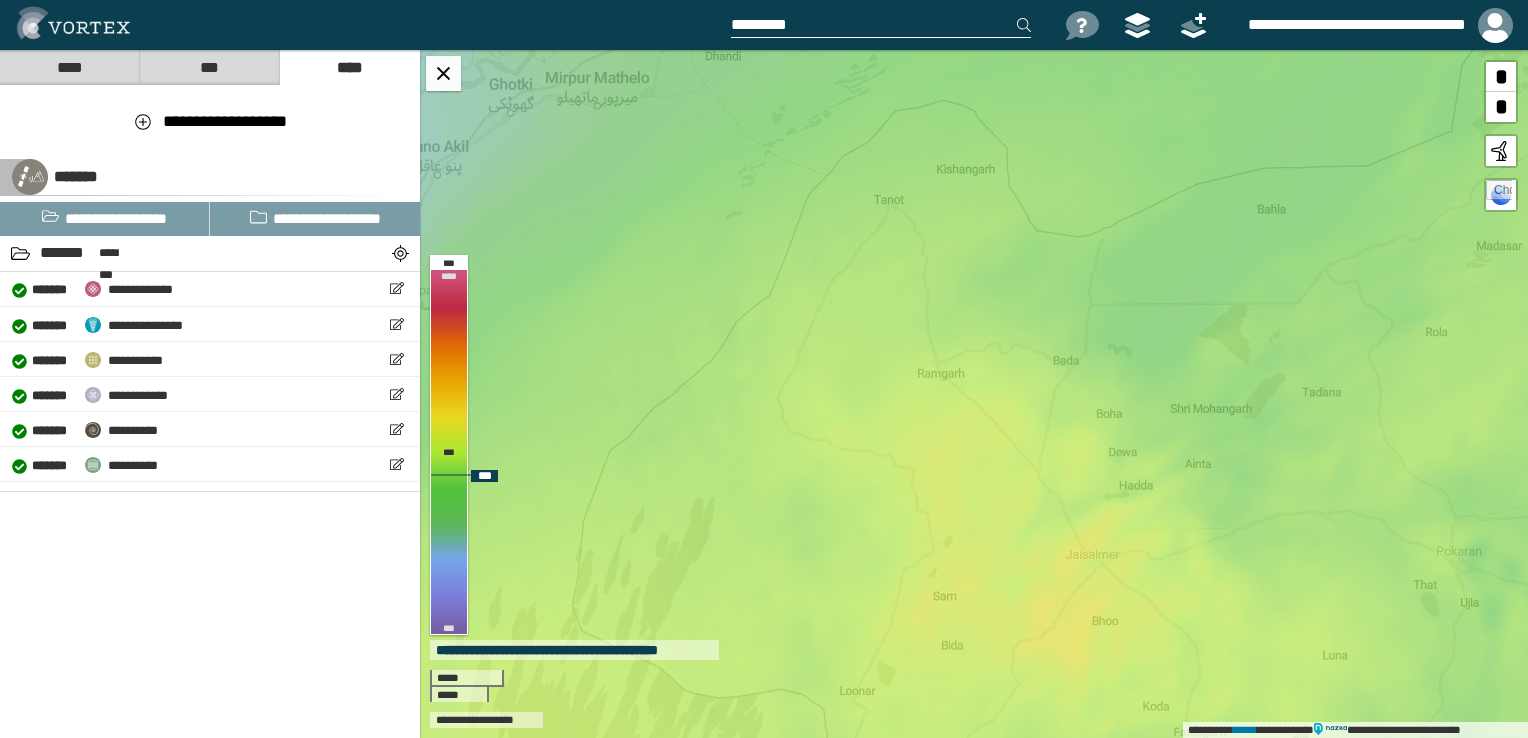 click at bounding box center [1501, 151] 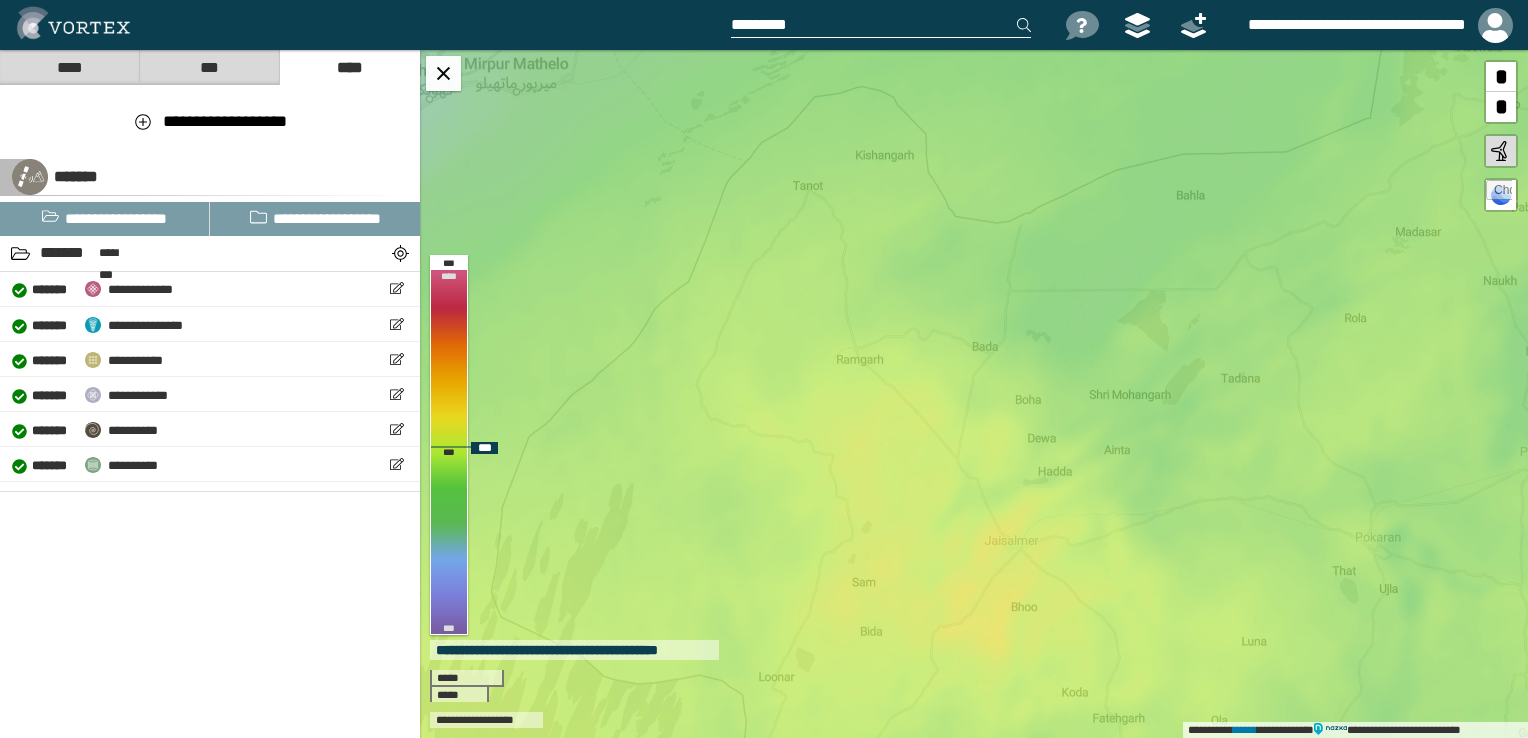 drag, startPoint x: 1125, startPoint y: 540, endPoint x: 1009, endPoint y: 506, distance: 120.880104 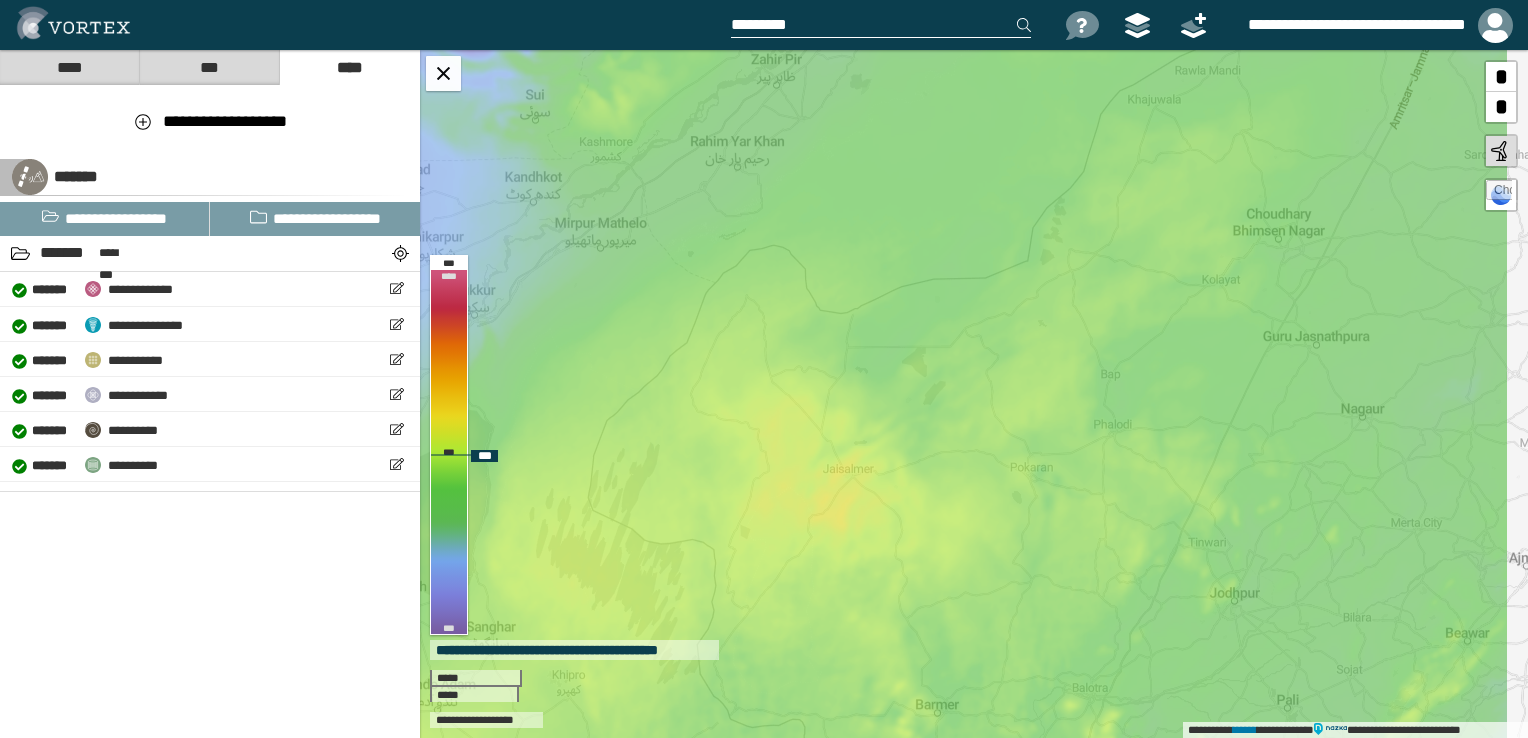 drag, startPoint x: 1128, startPoint y: 541, endPoint x: 1019, endPoint y: 470, distance: 130.0846 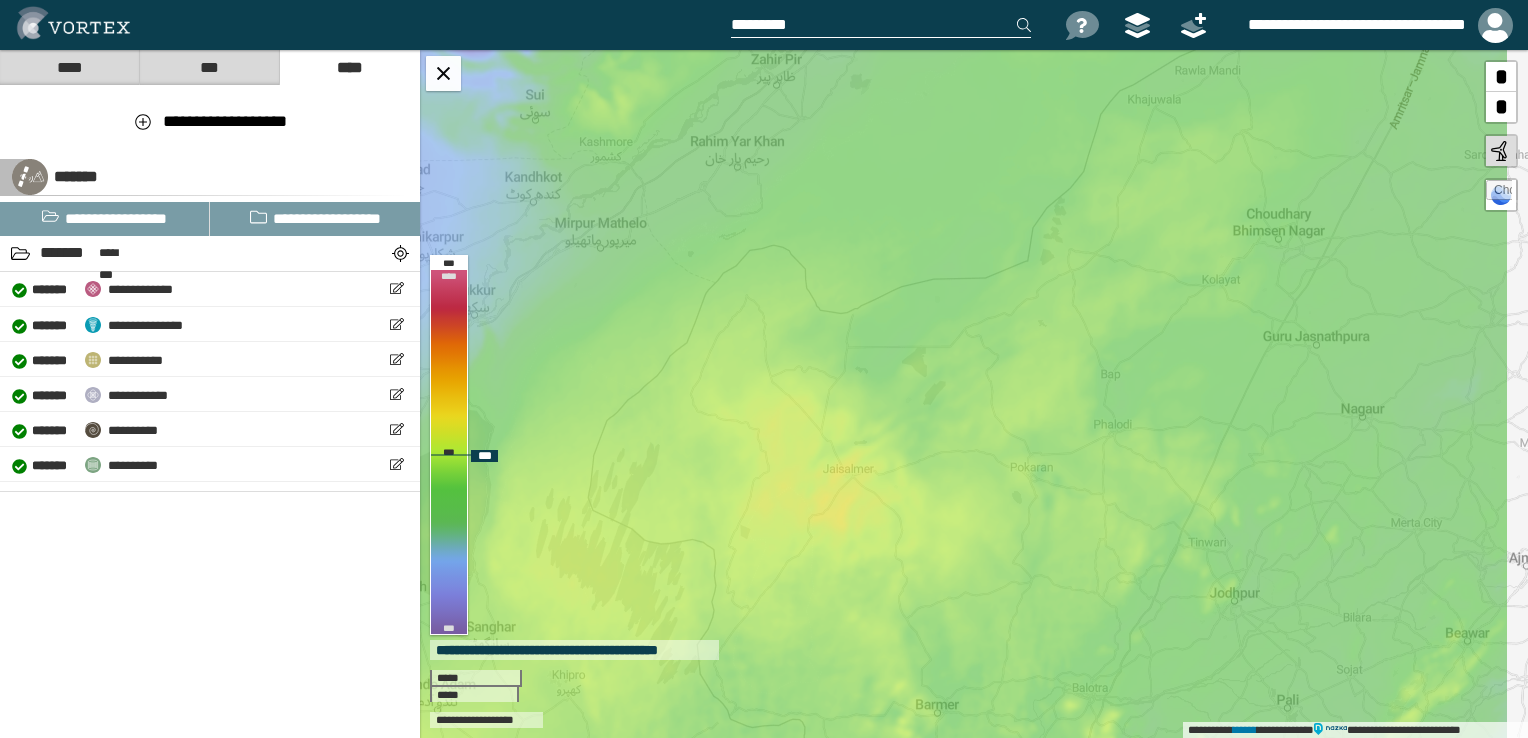 click on "**********" at bounding box center [974, 394] 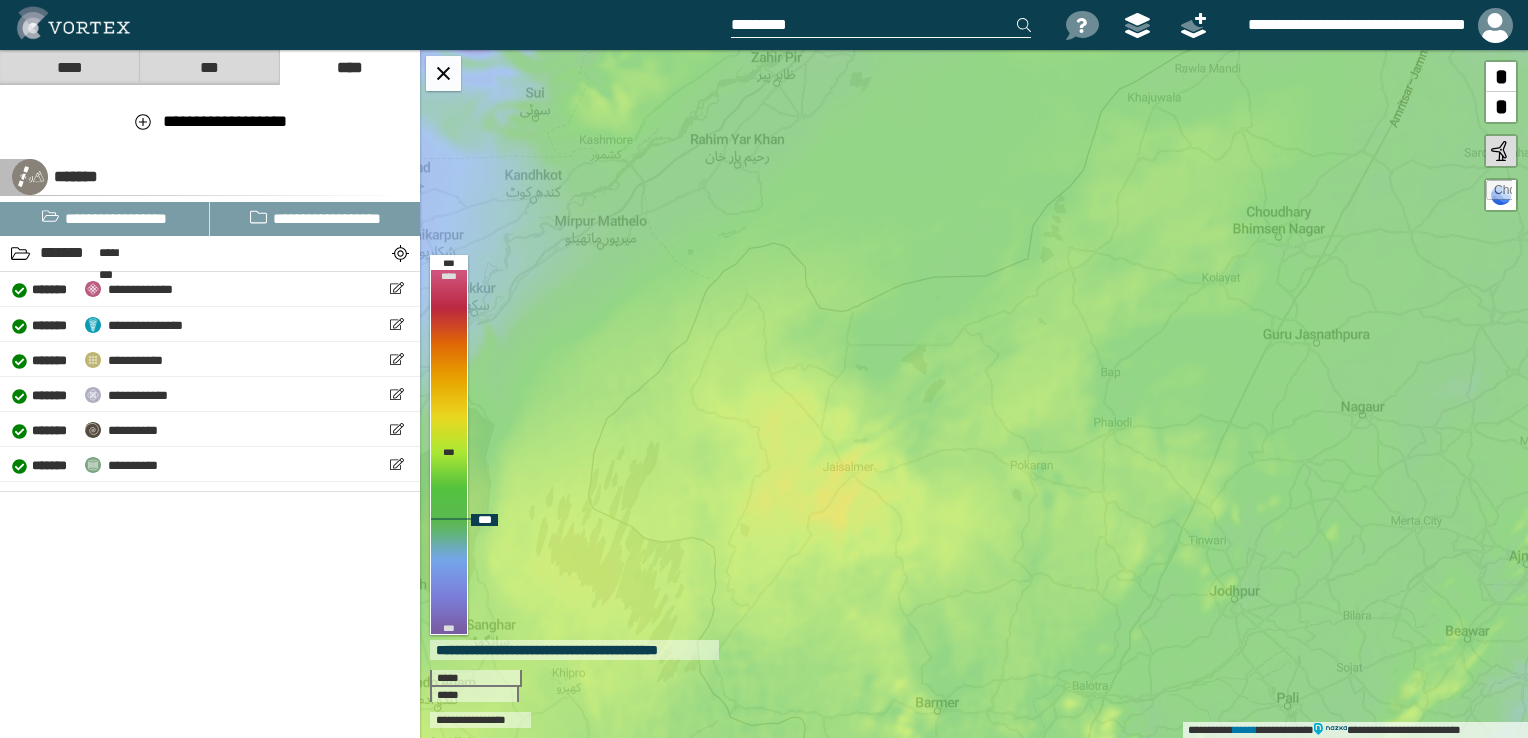 click at bounding box center (1501, 151) 